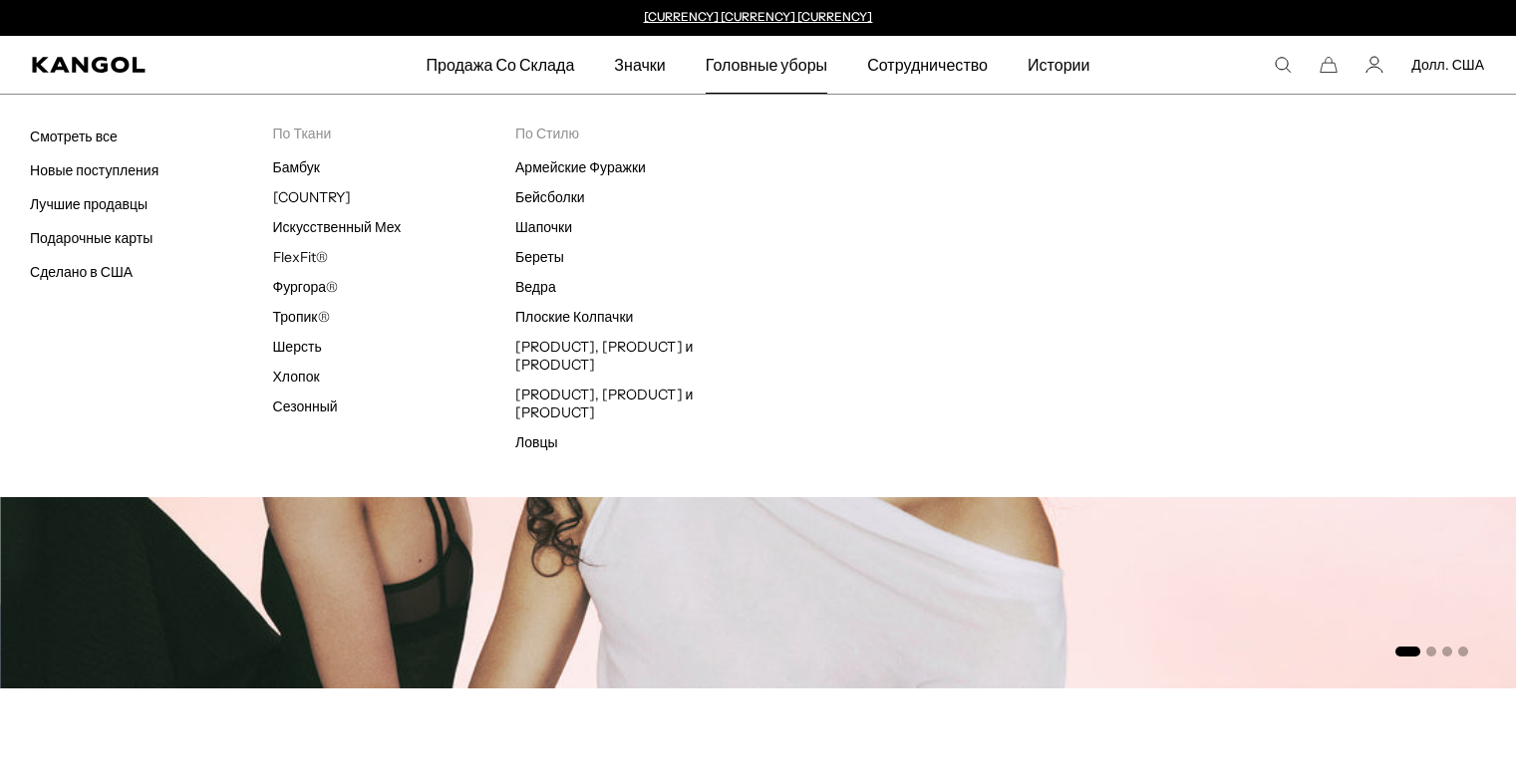 scroll, scrollTop: 2, scrollLeft: 0, axis: vertical 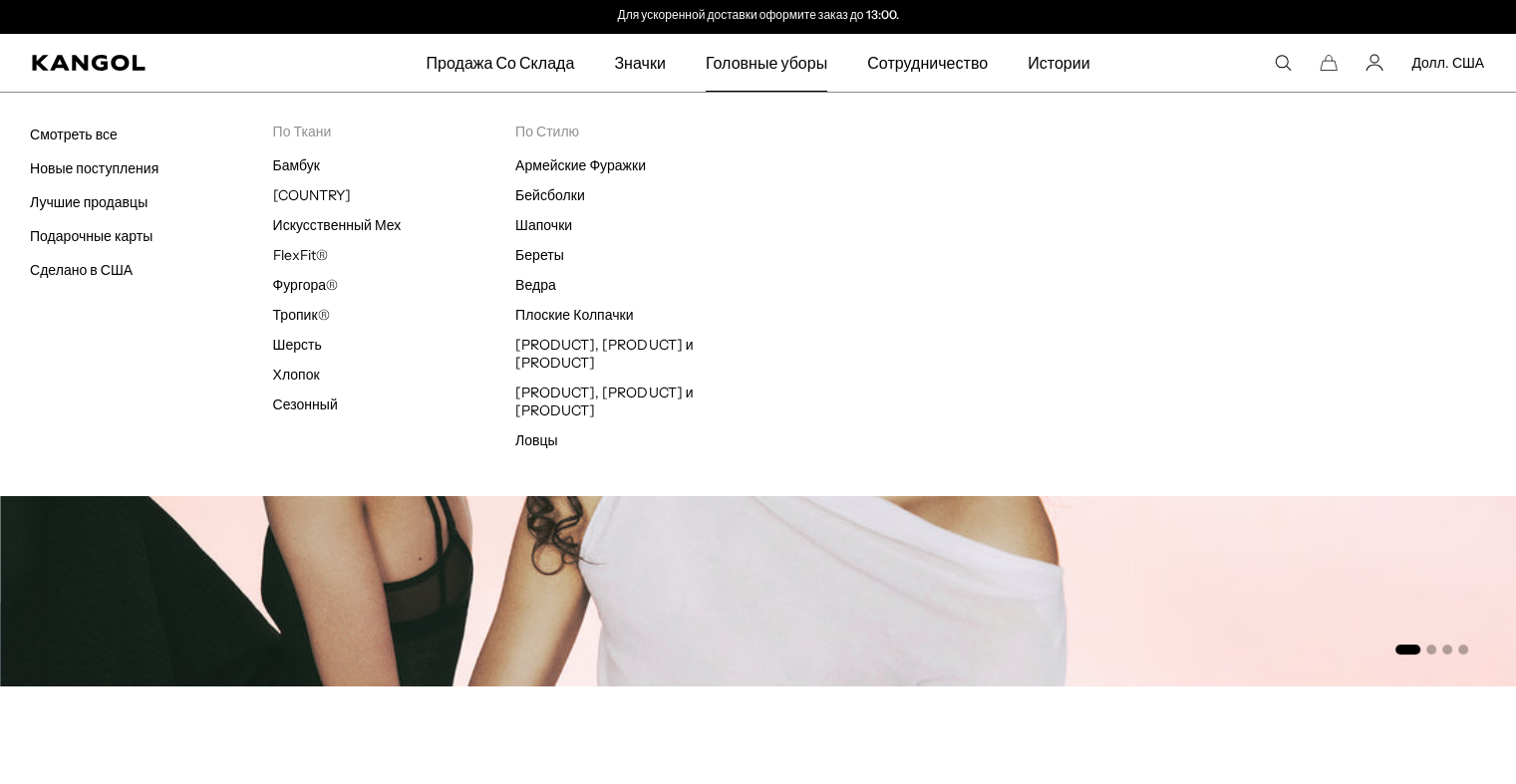 click on "Головные уборы" at bounding box center [766, 63] 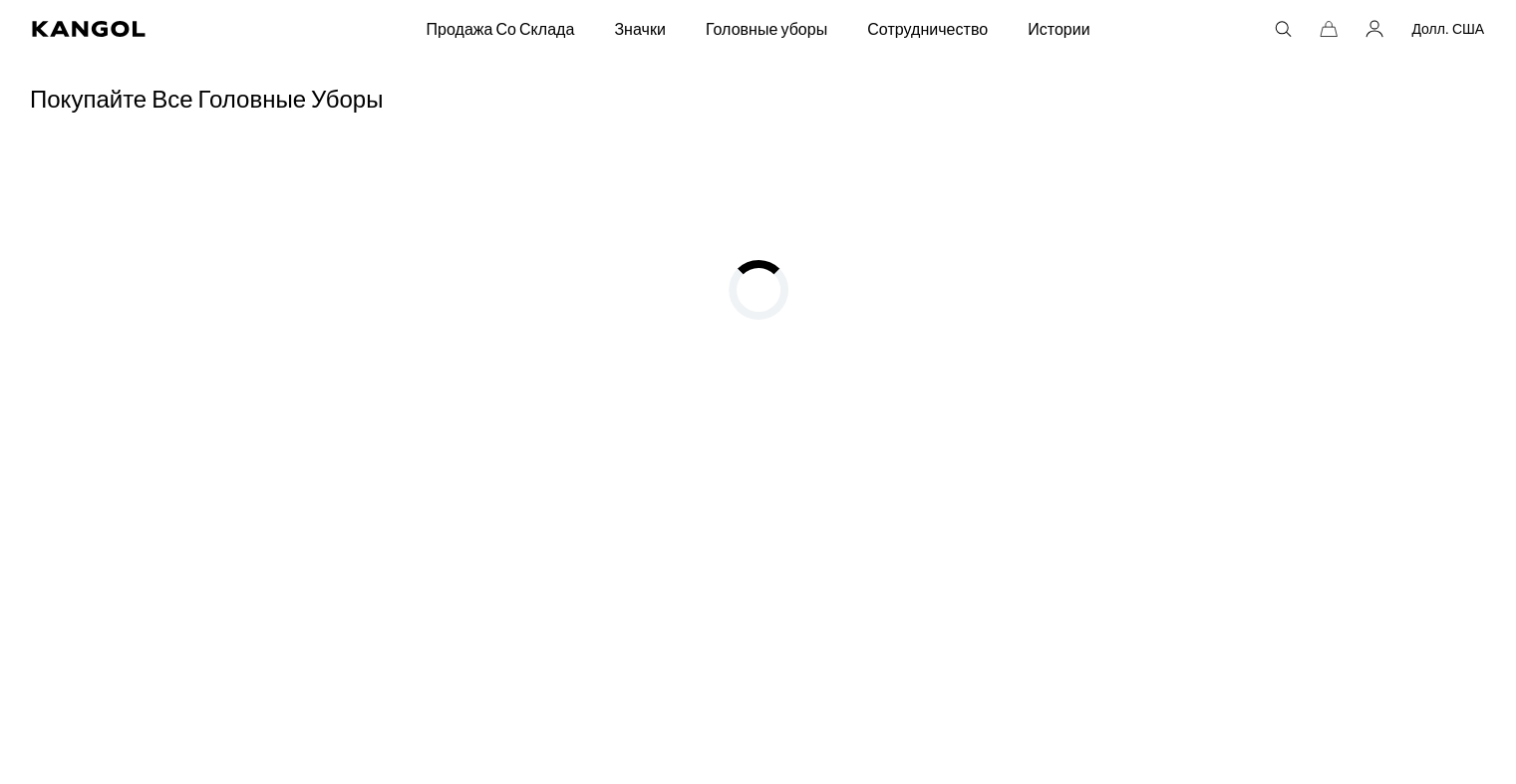 scroll, scrollTop: 78, scrollLeft: 0, axis: vertical 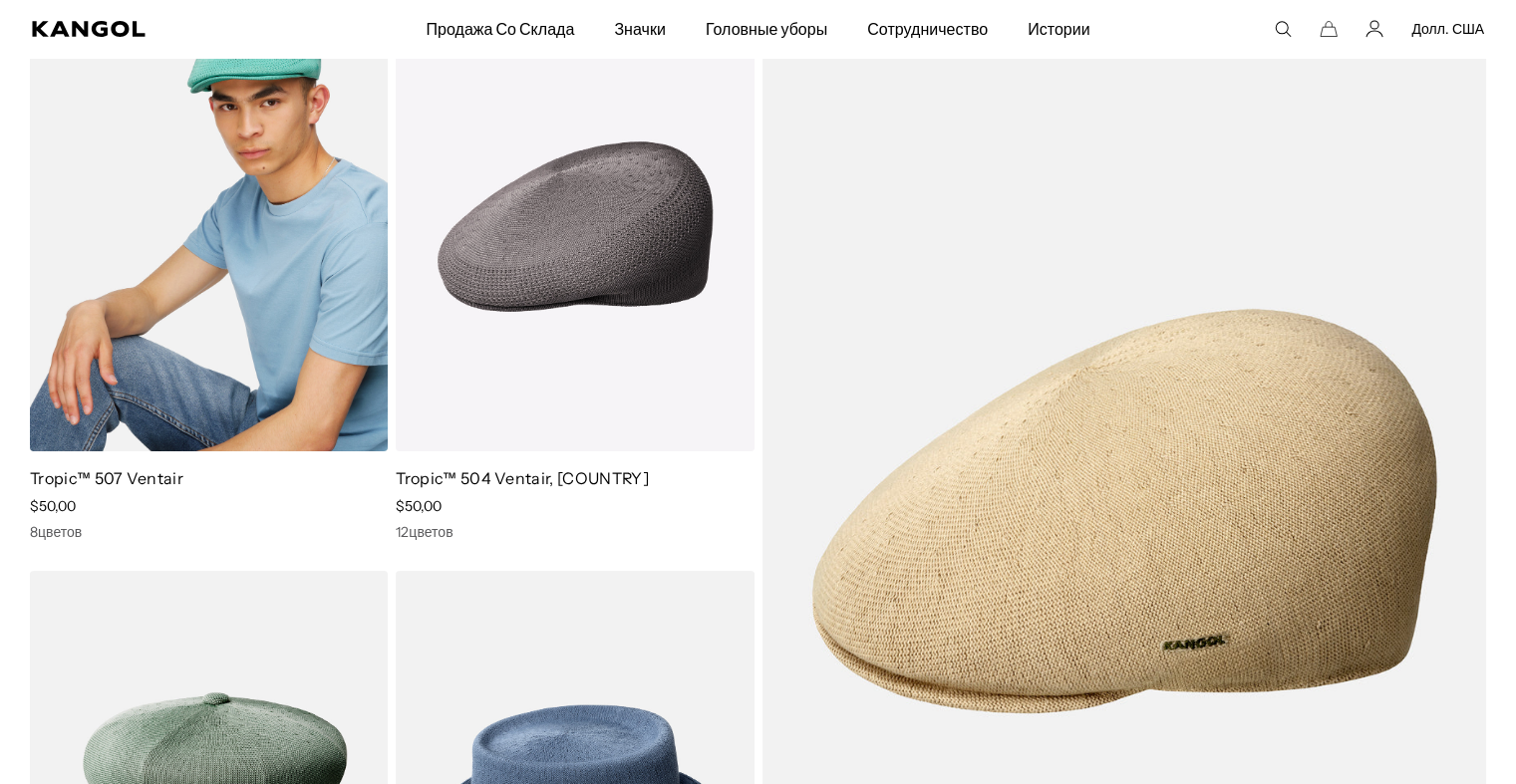 click at bounding box center [208, 226] 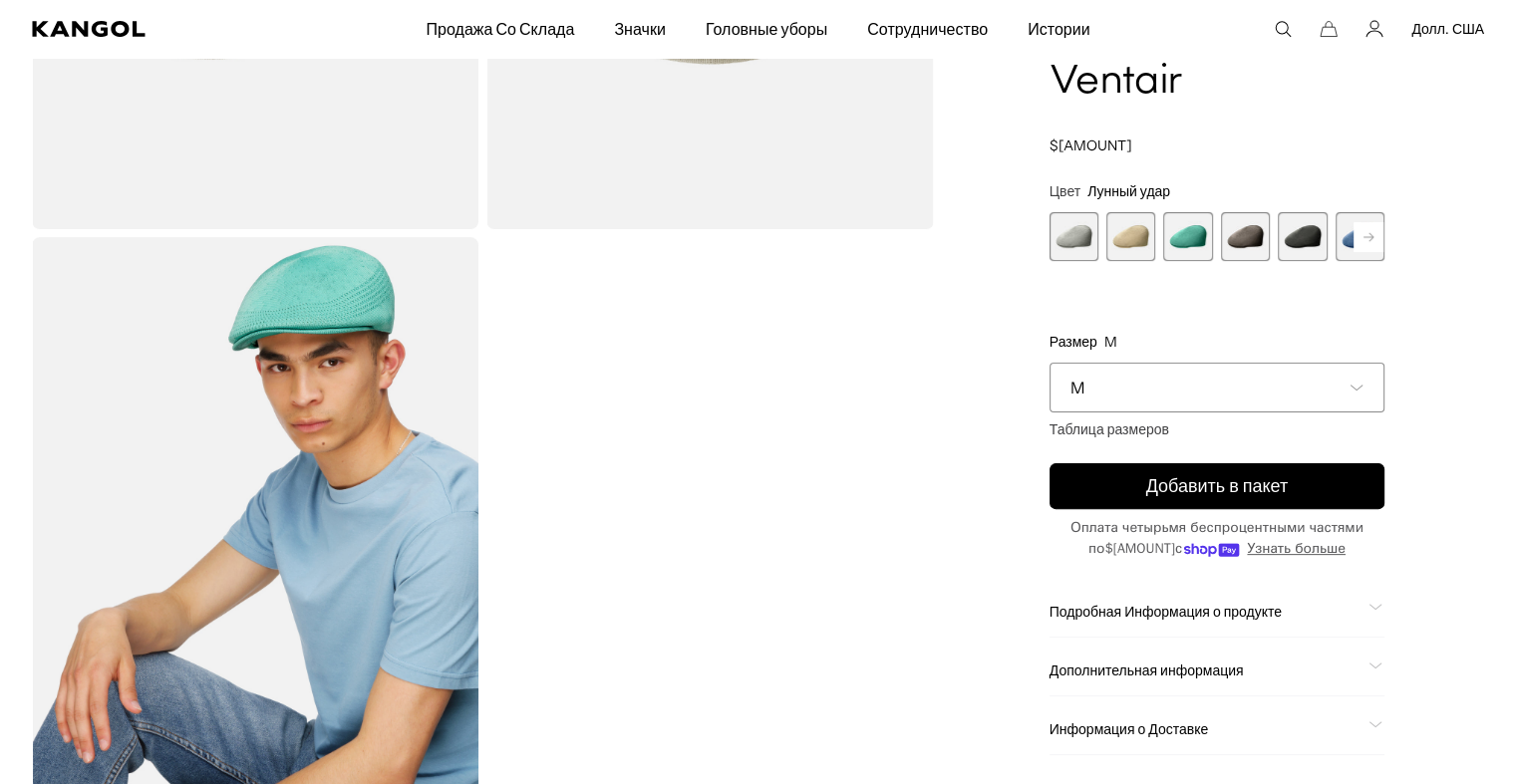 scroll, scrollTop: 928, scrollLeft: 0, axis: vertical 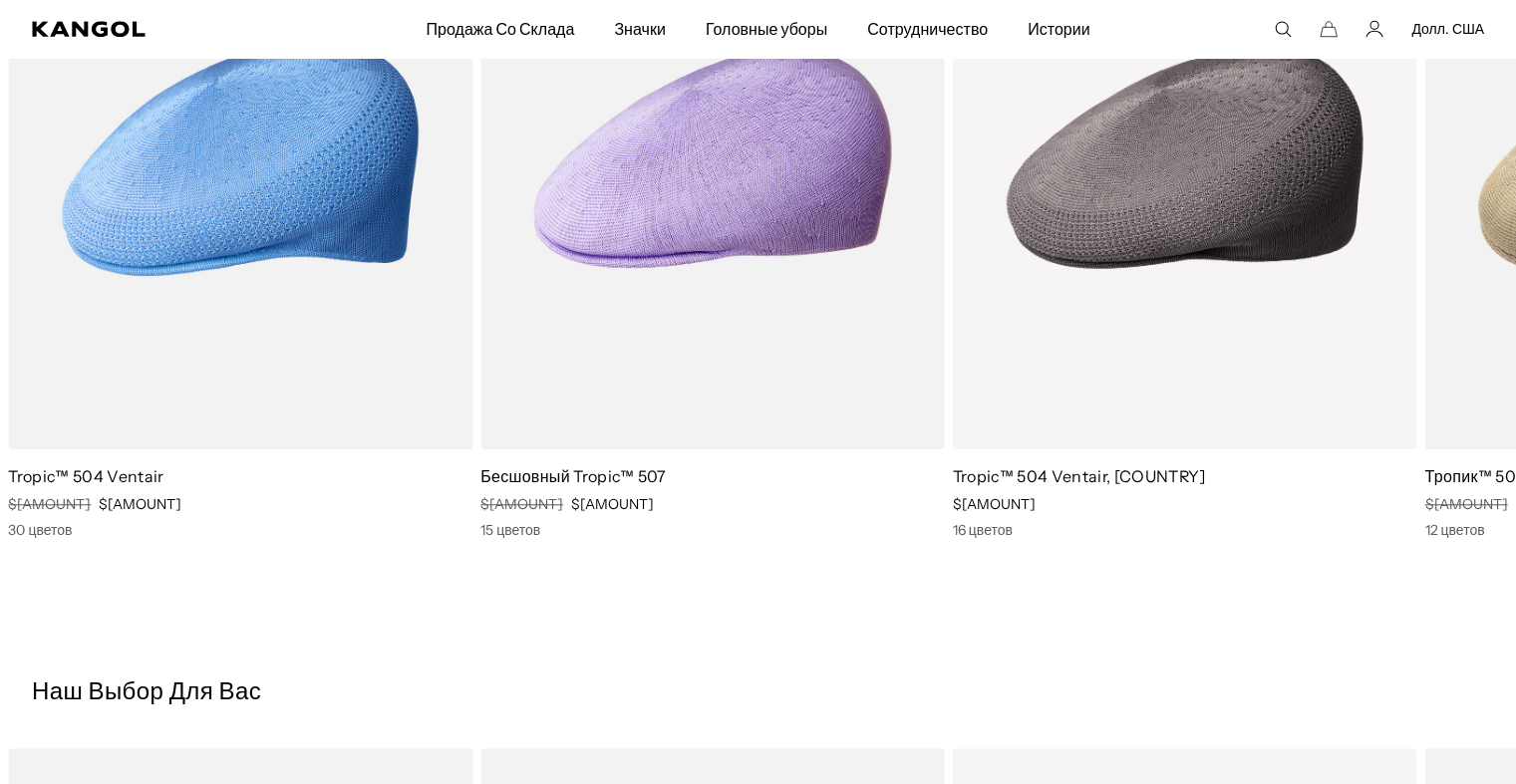 click at bounding box center (0, 0) 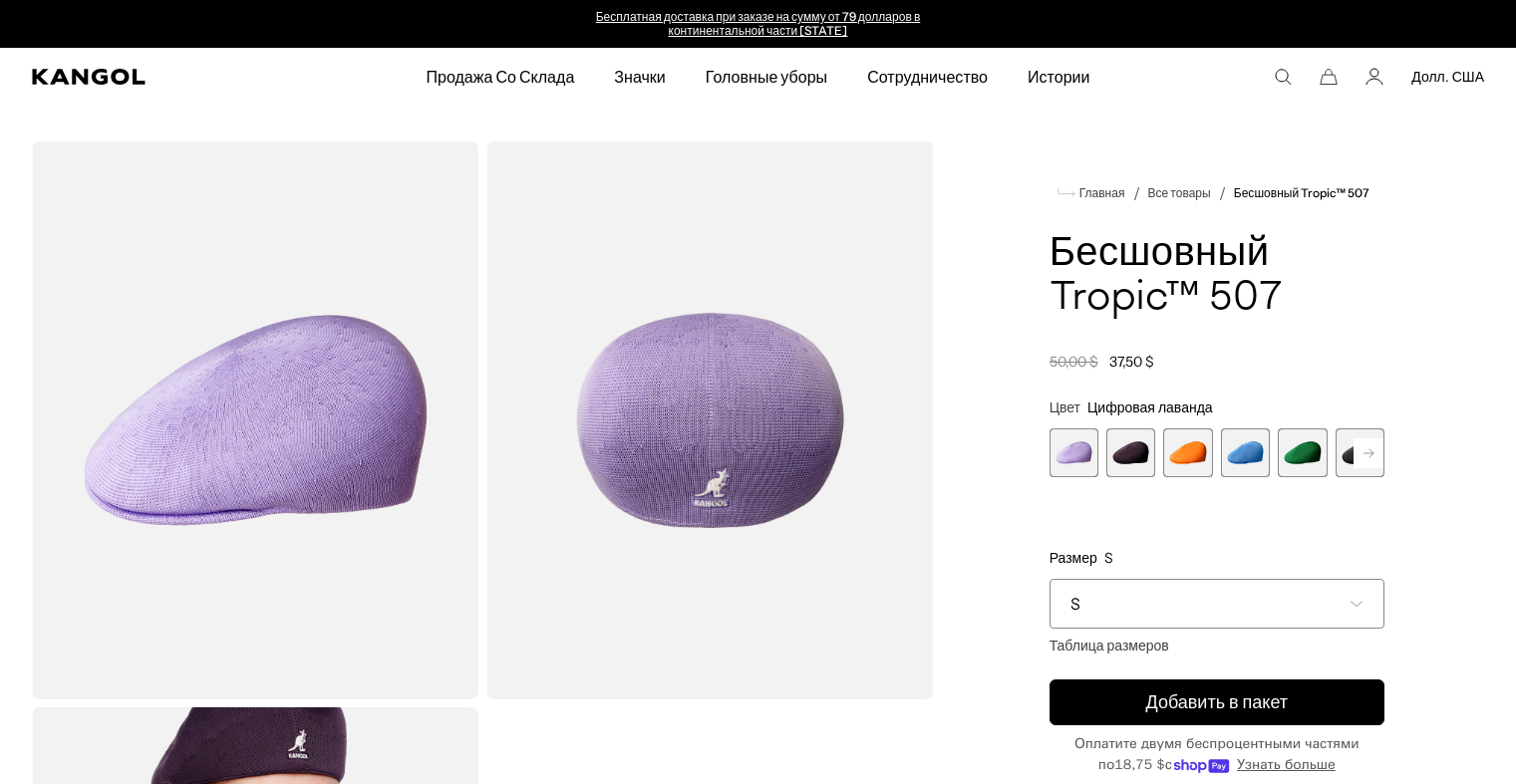 scroll, scrollTop: 0, scrollLeft: 0, axis: both 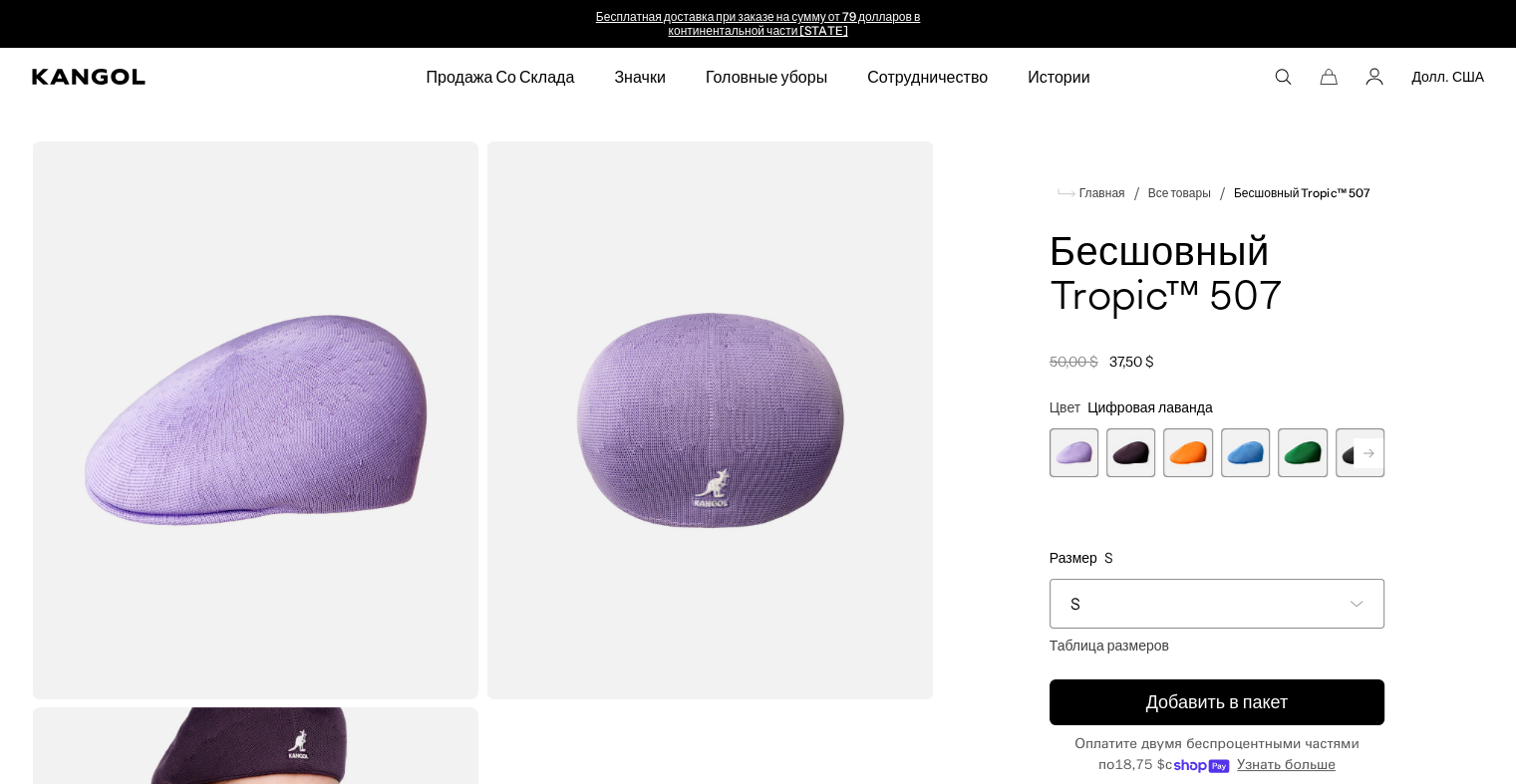 click at bounding box center [1130, 452] 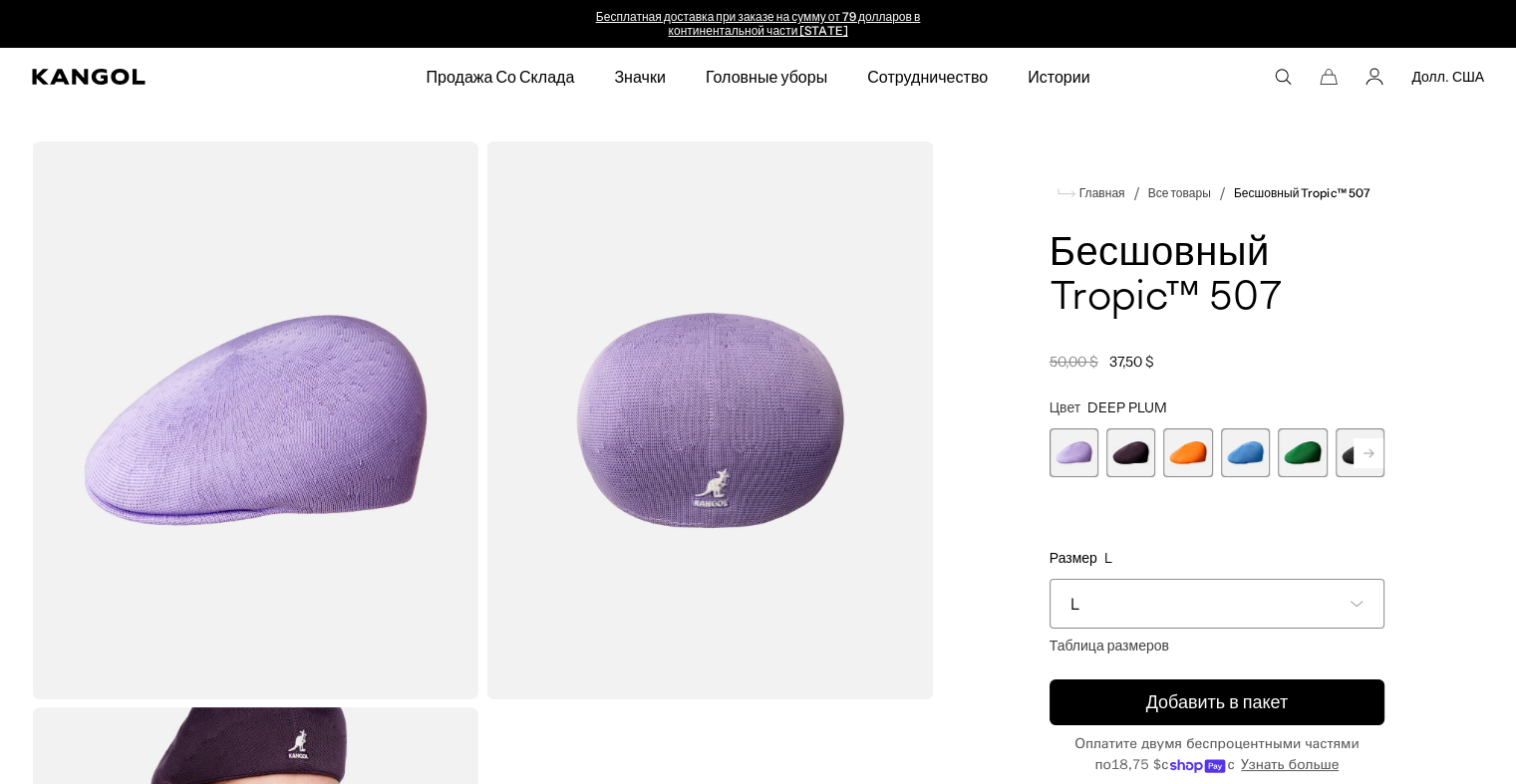 scroll, scrollTop: 0, scrollLeft: 0, axis: both 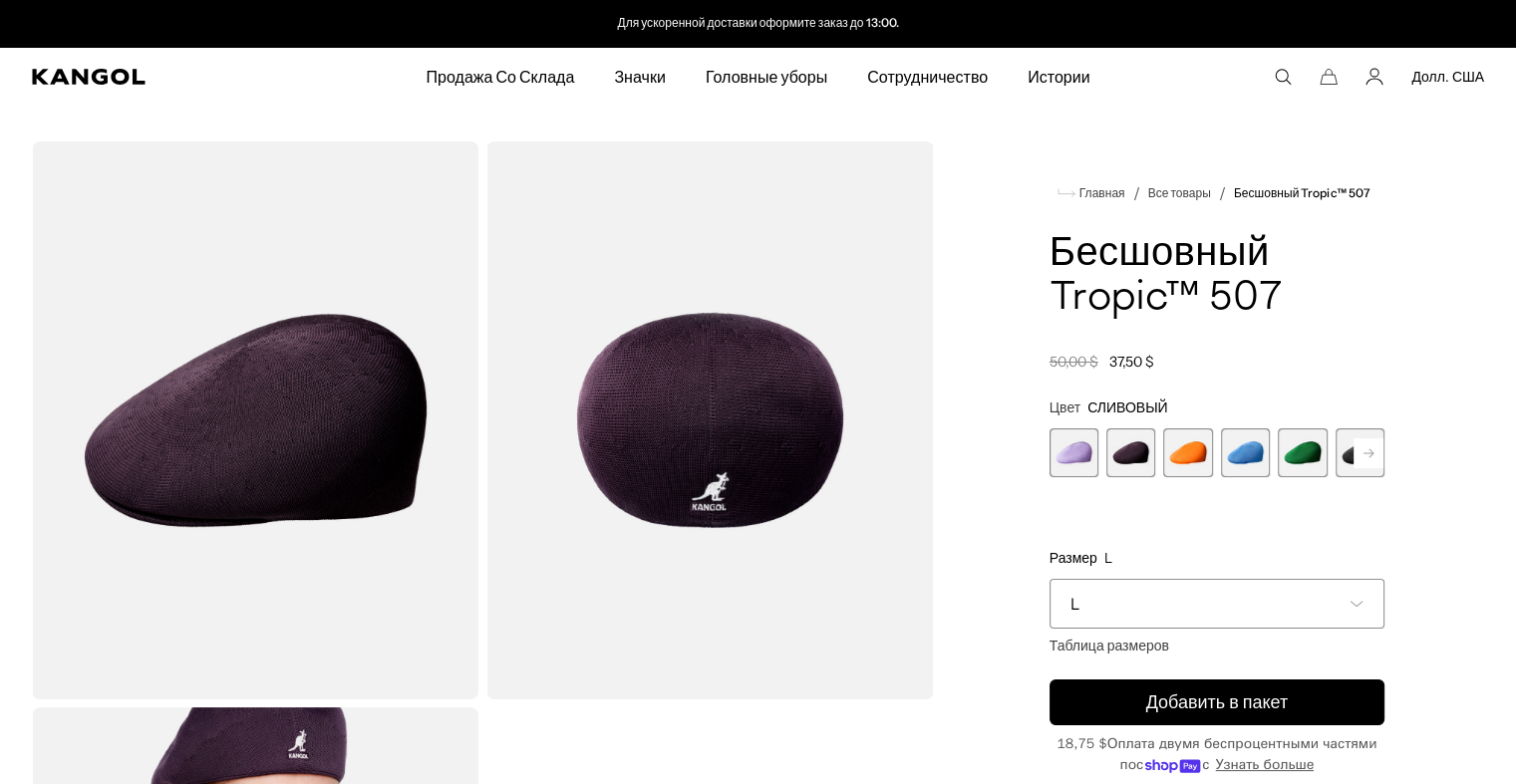 click 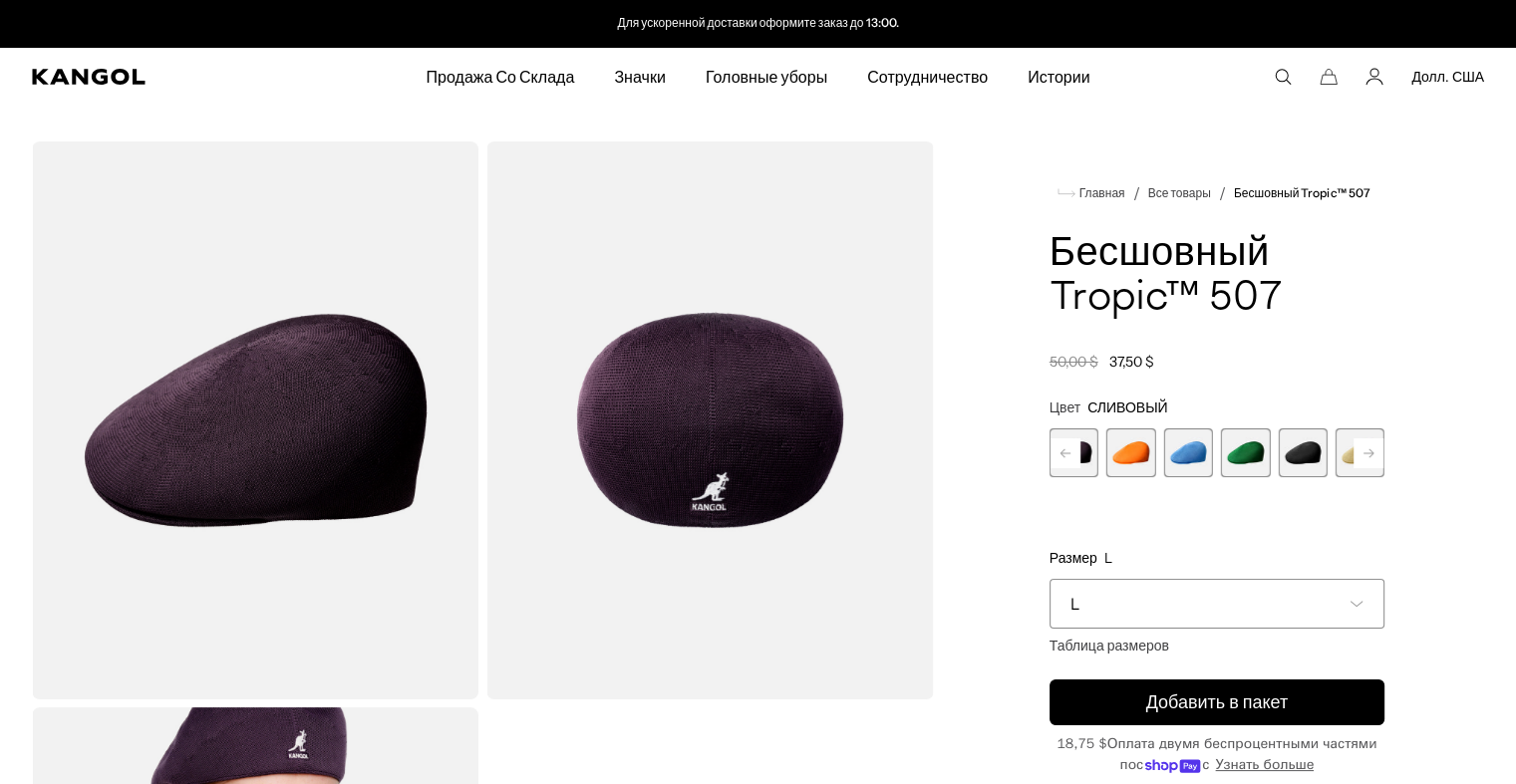 click 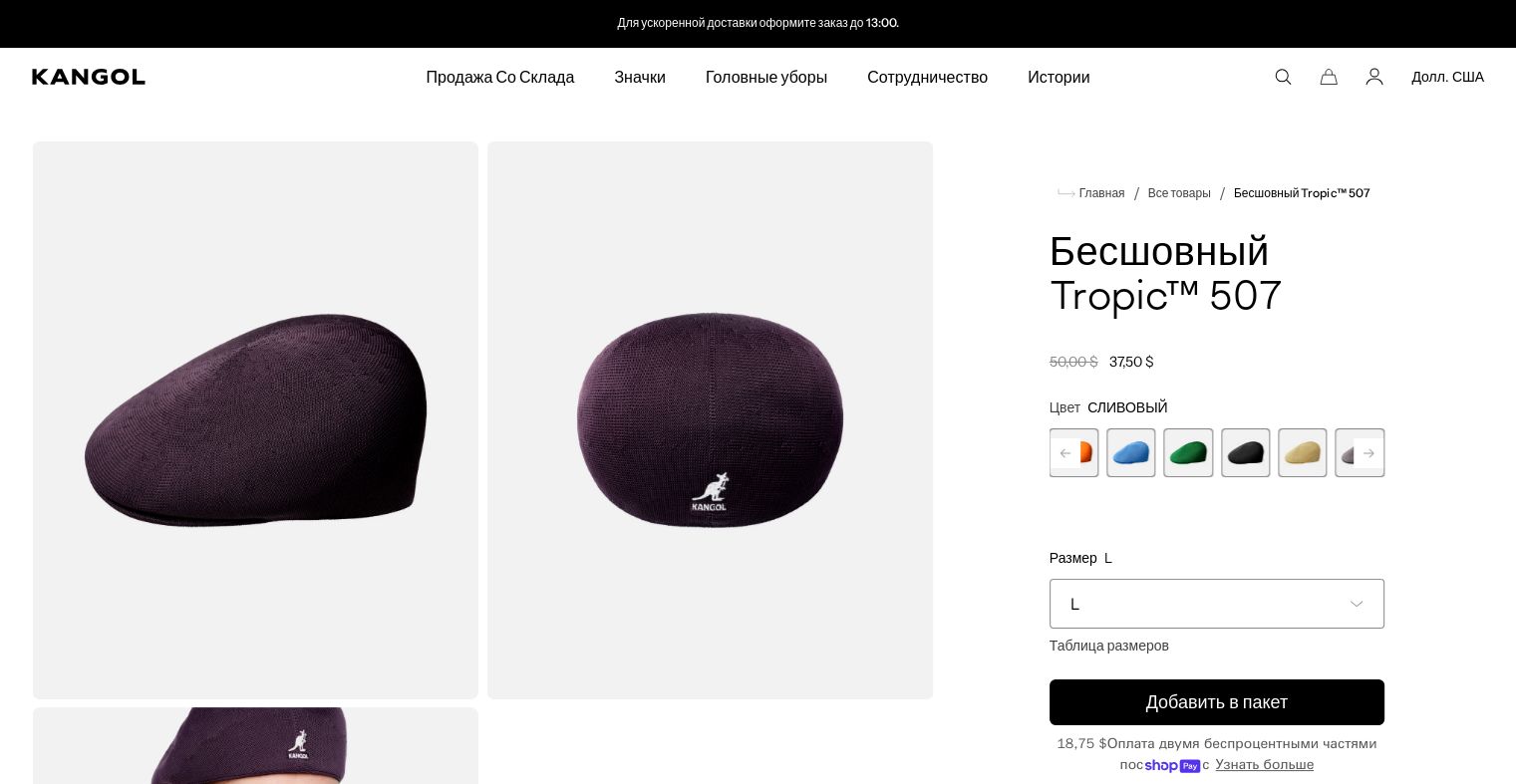 click at bounding box center [1245, 452] 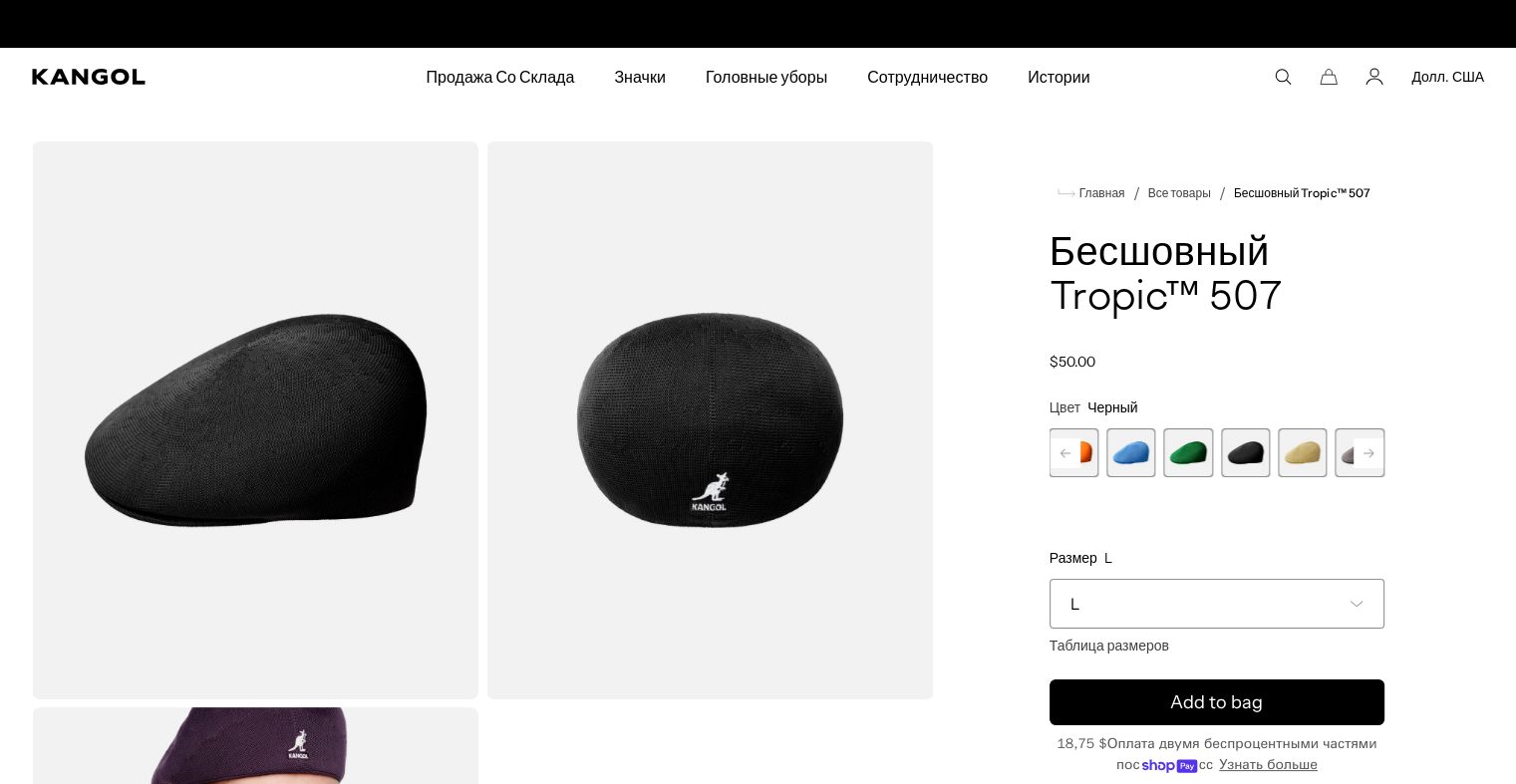 scroll, scrollTop: 0, scrollLeft: 0, axis: both 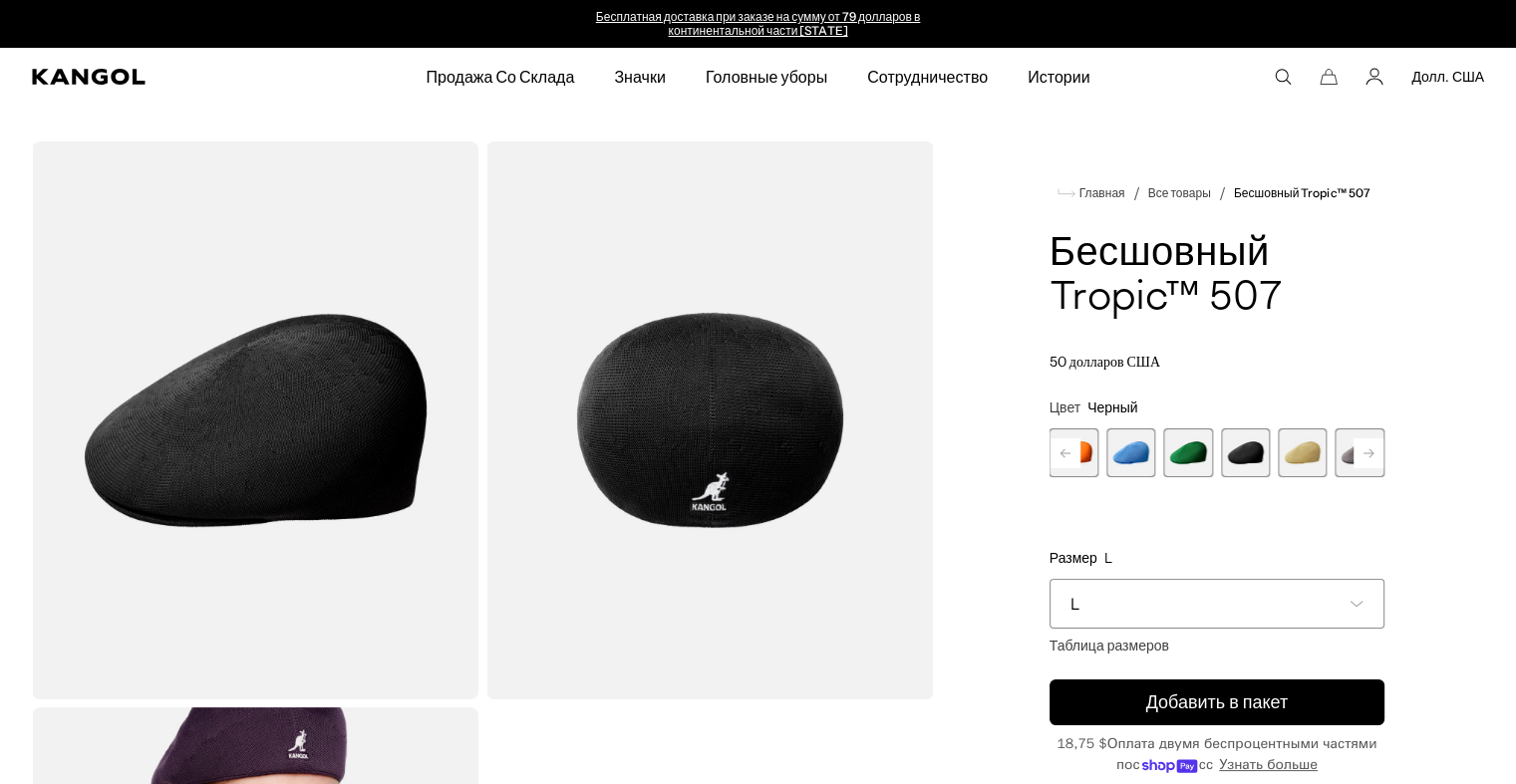 click 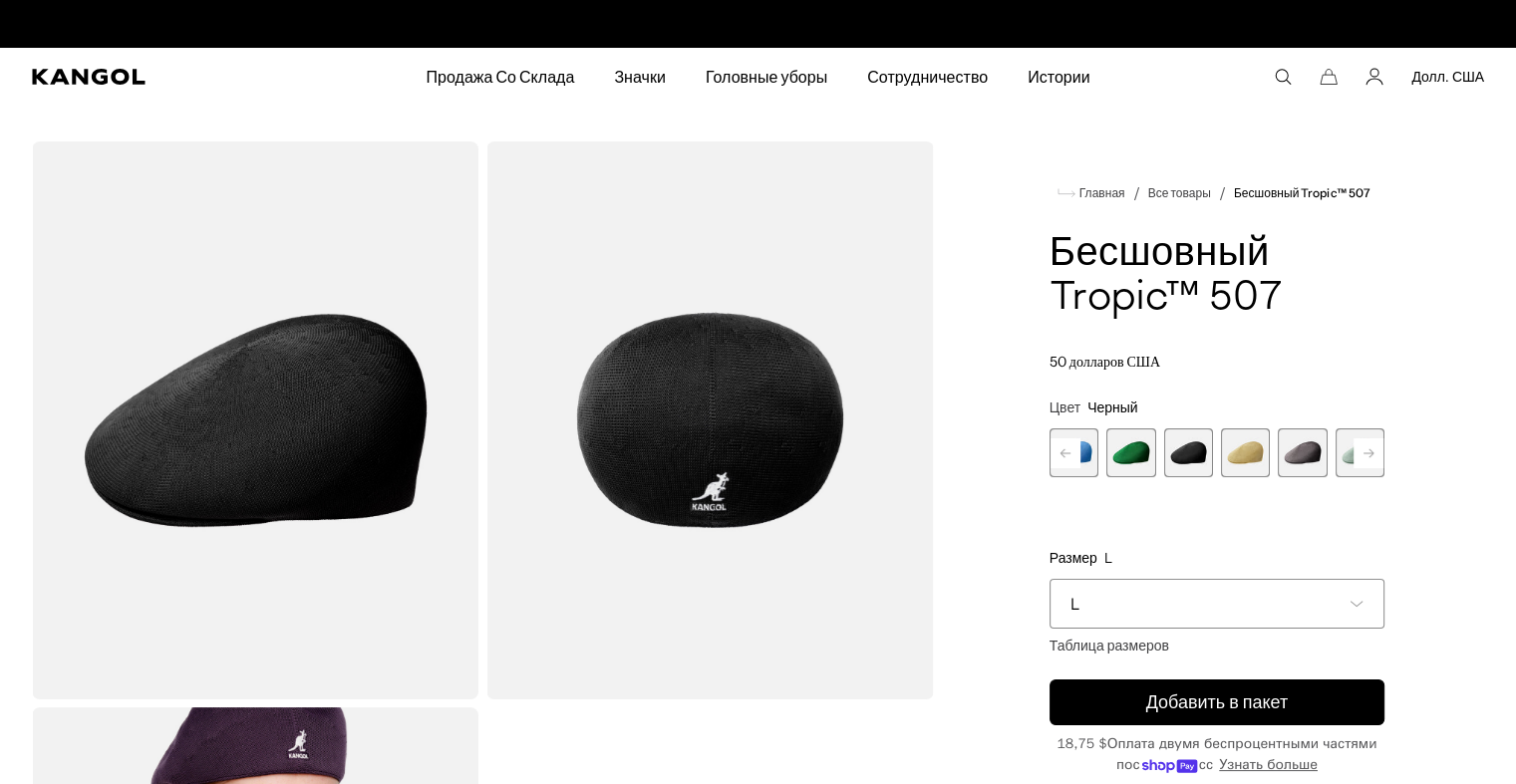 click 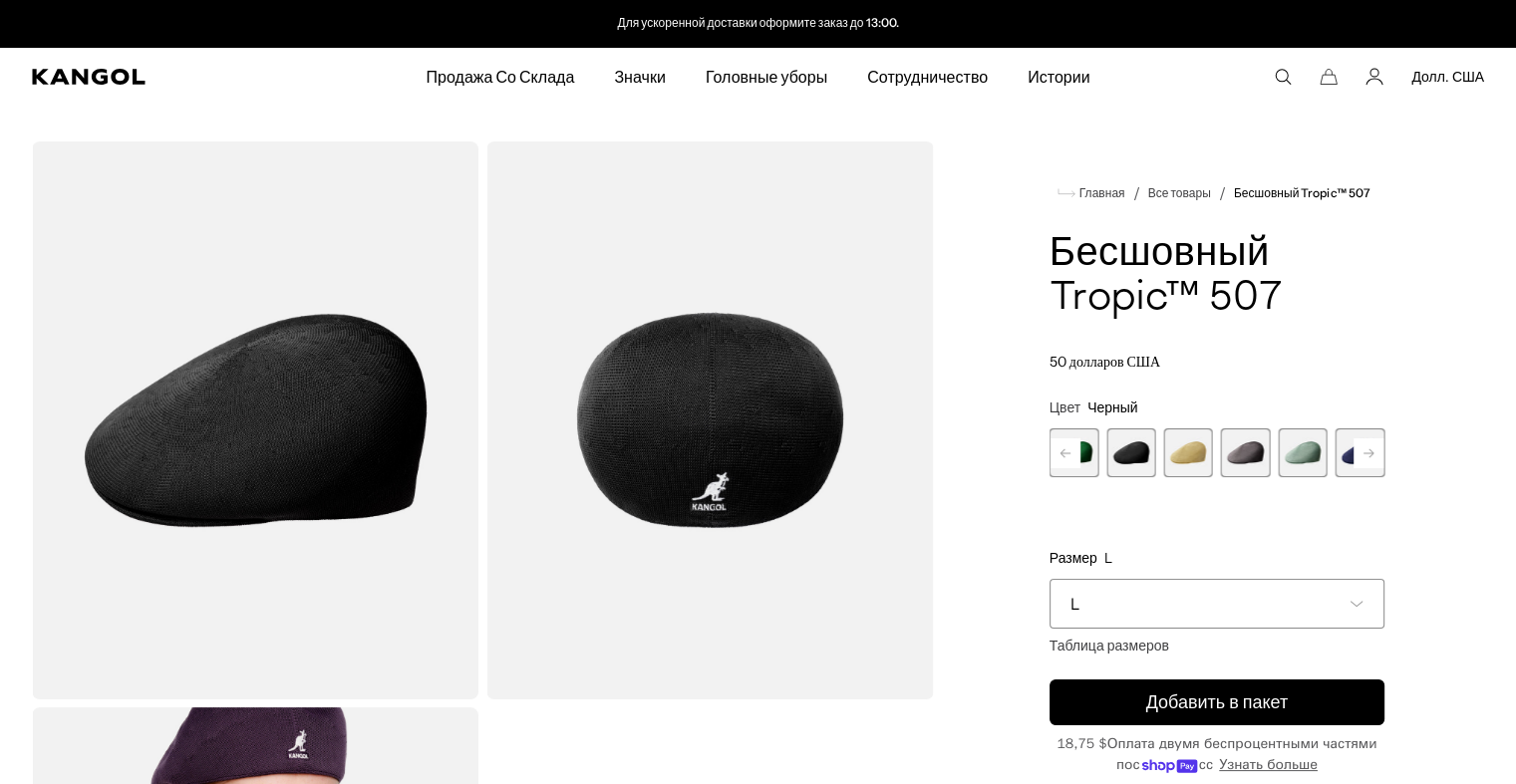 click 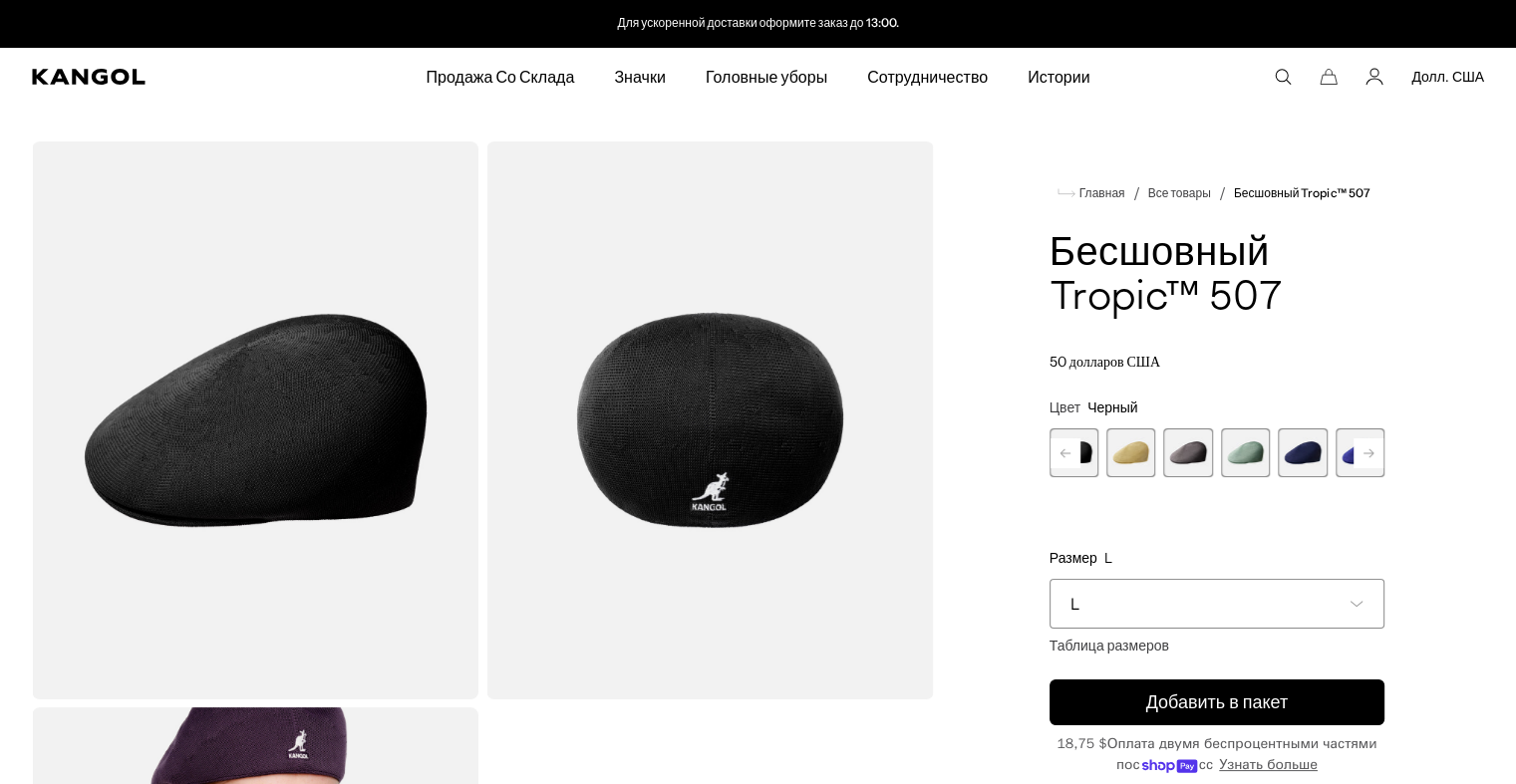 click 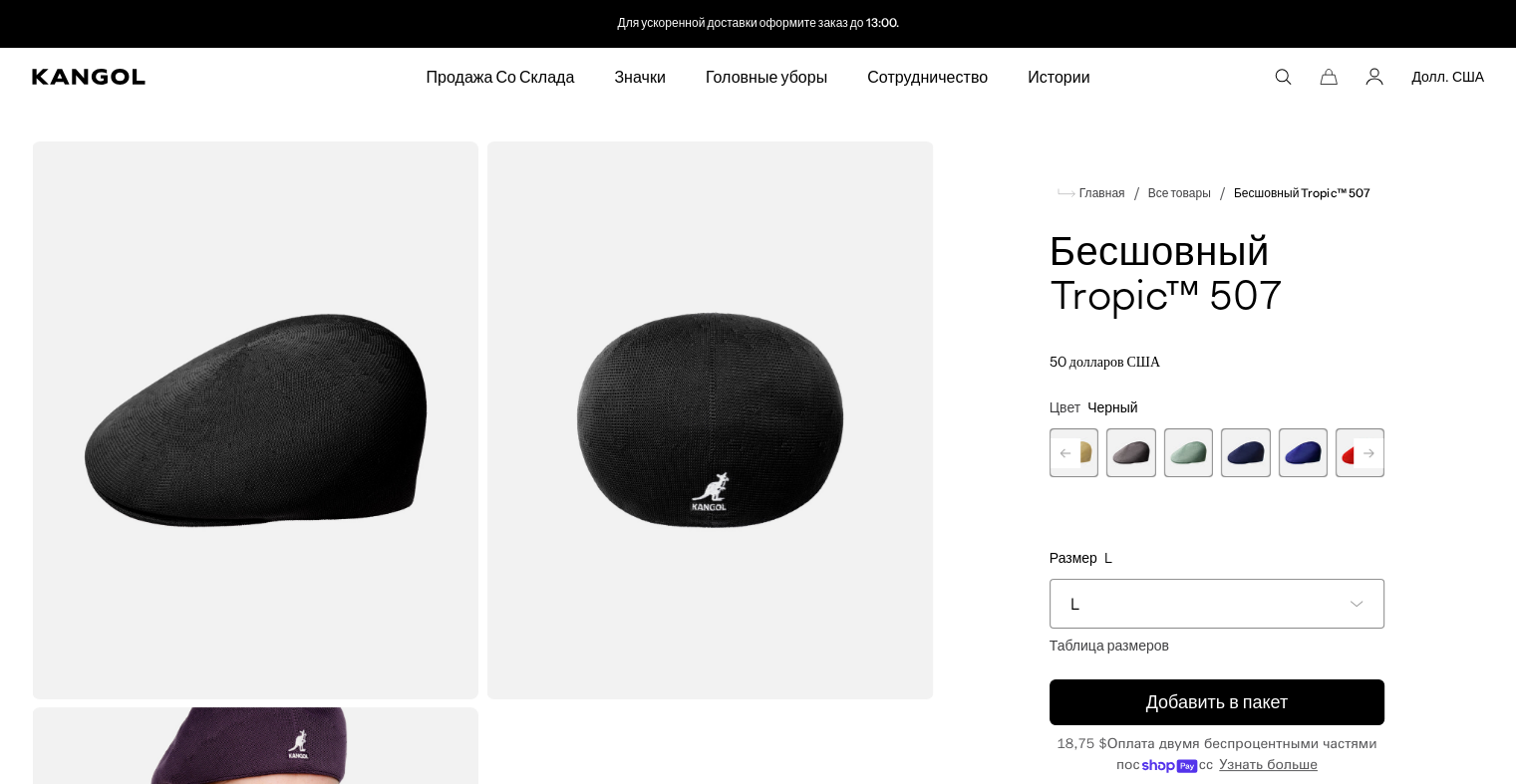 click 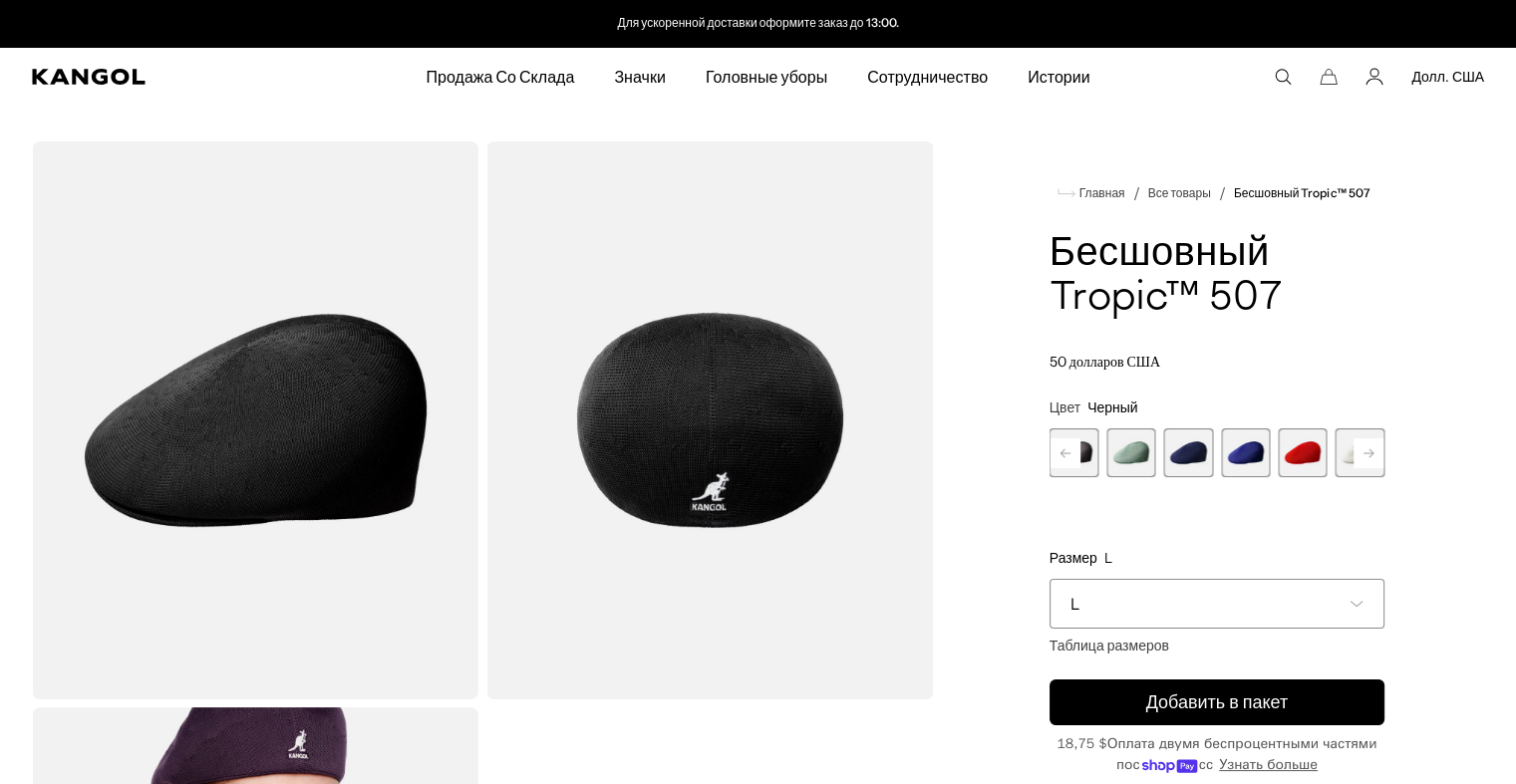 click 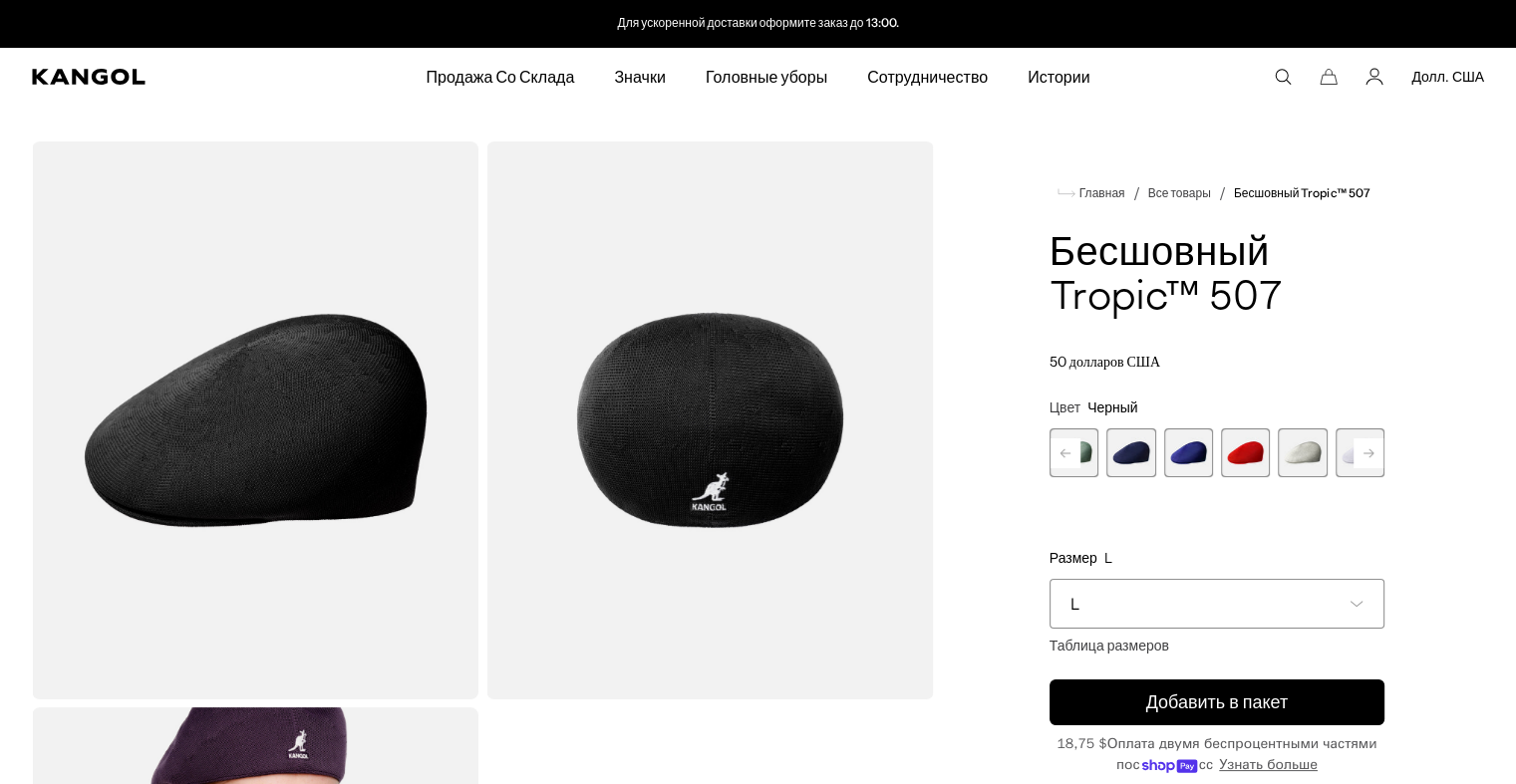 click 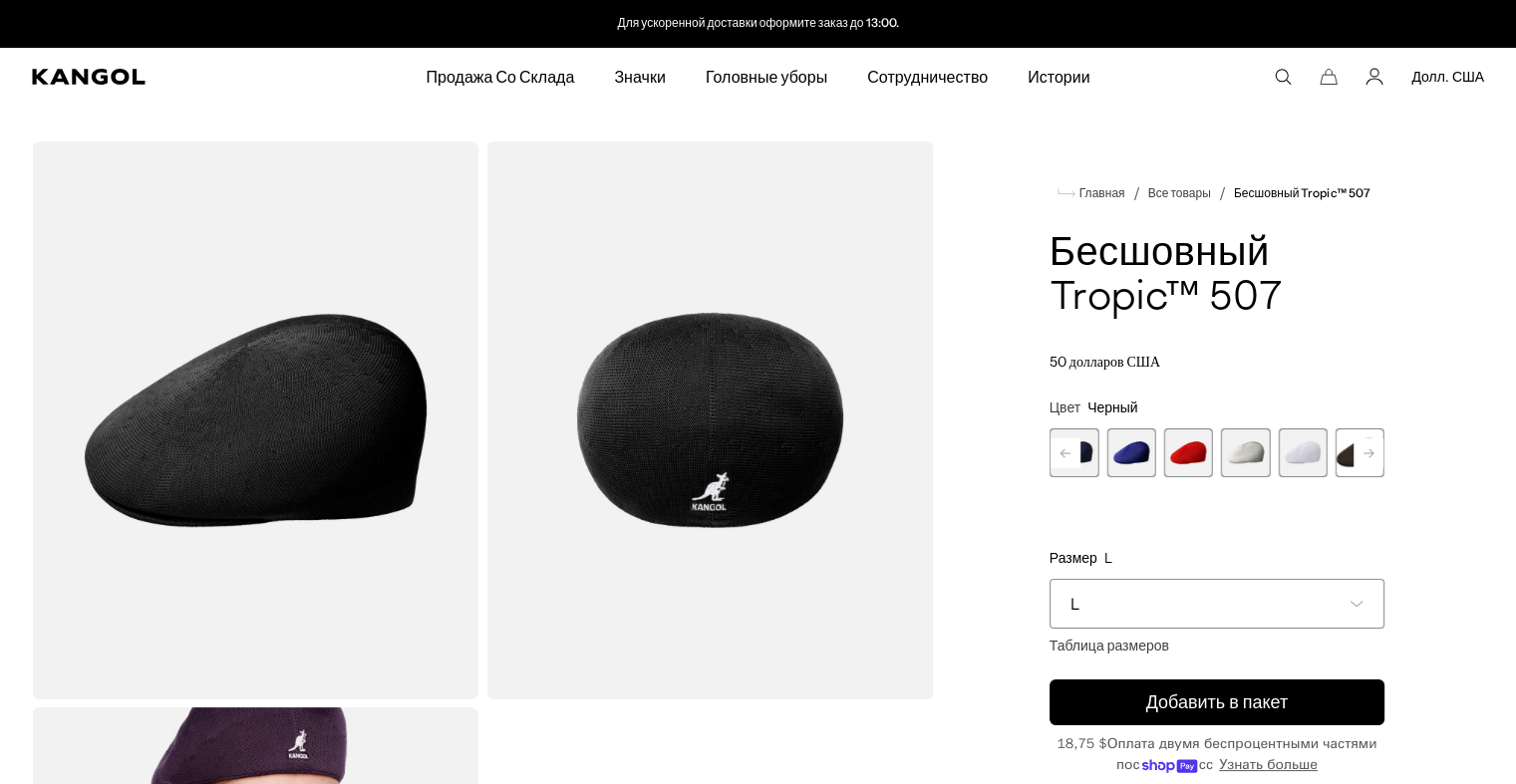 click on "Предыдущая страница
Далее
Цифровая лаванда
Вариант распродан или недоступен
СЛИВА
Вариант распродан или недоступен
ЭЛЕКТРИЧЕСКИЙ КУМкват
Вариант распродан или недоступен
Surf
Вариант распродан или недоступен
Turf Green
Вариант распродан или недоступен" at bounding box center [1217, 452] 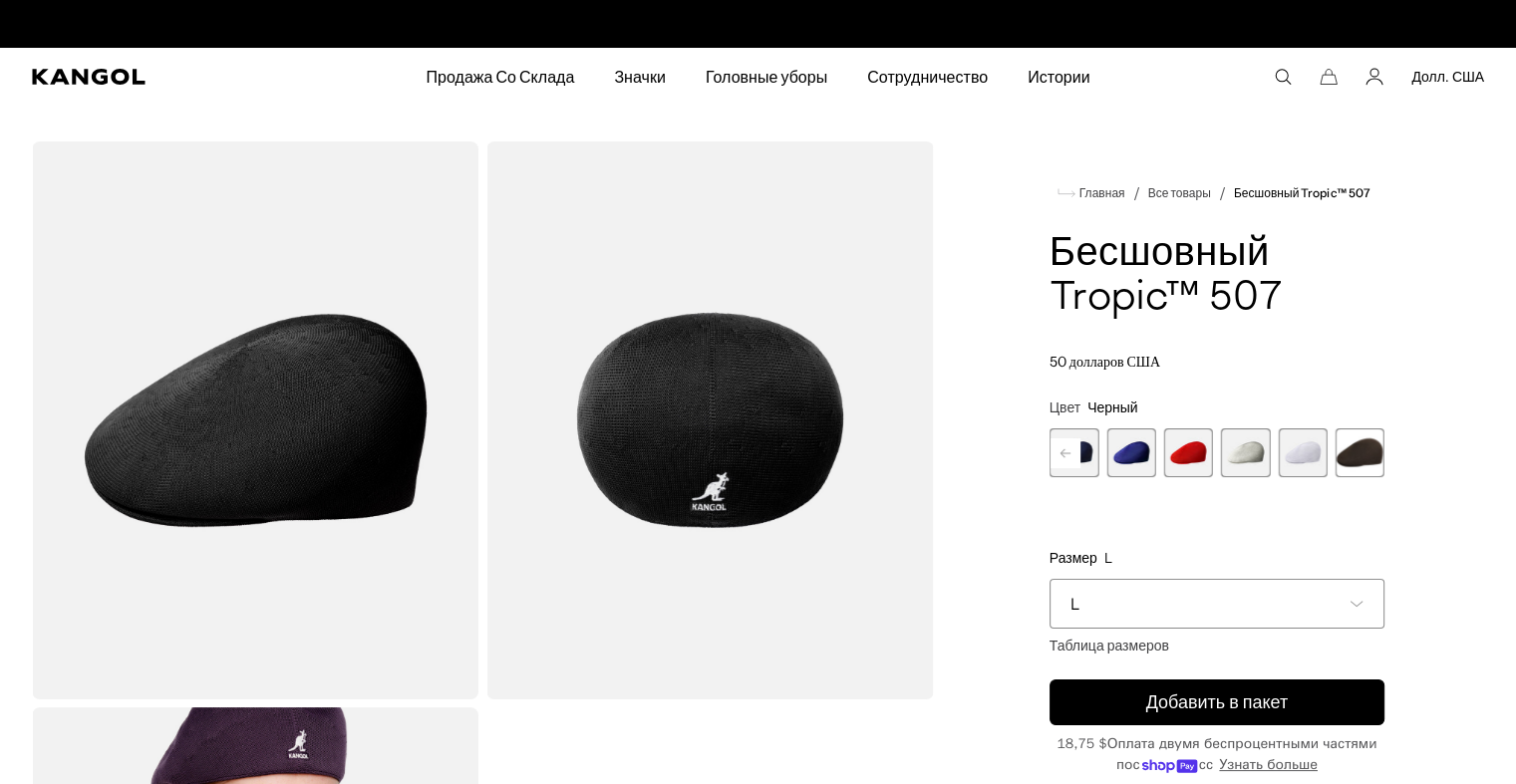 scroll, scrollTop: 0, scrollLeft: 0, axis: both 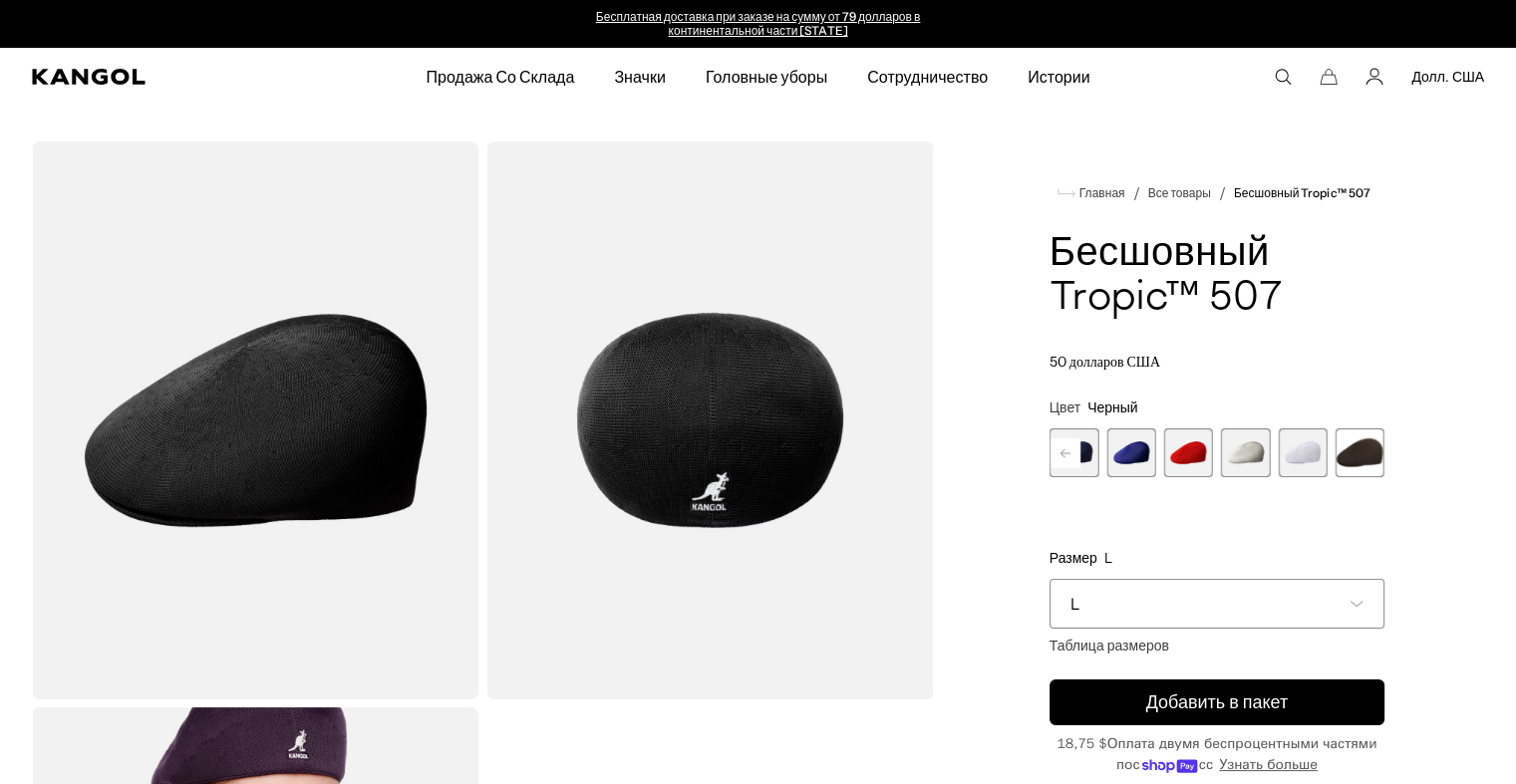 click at bounding box center (1360, 452) 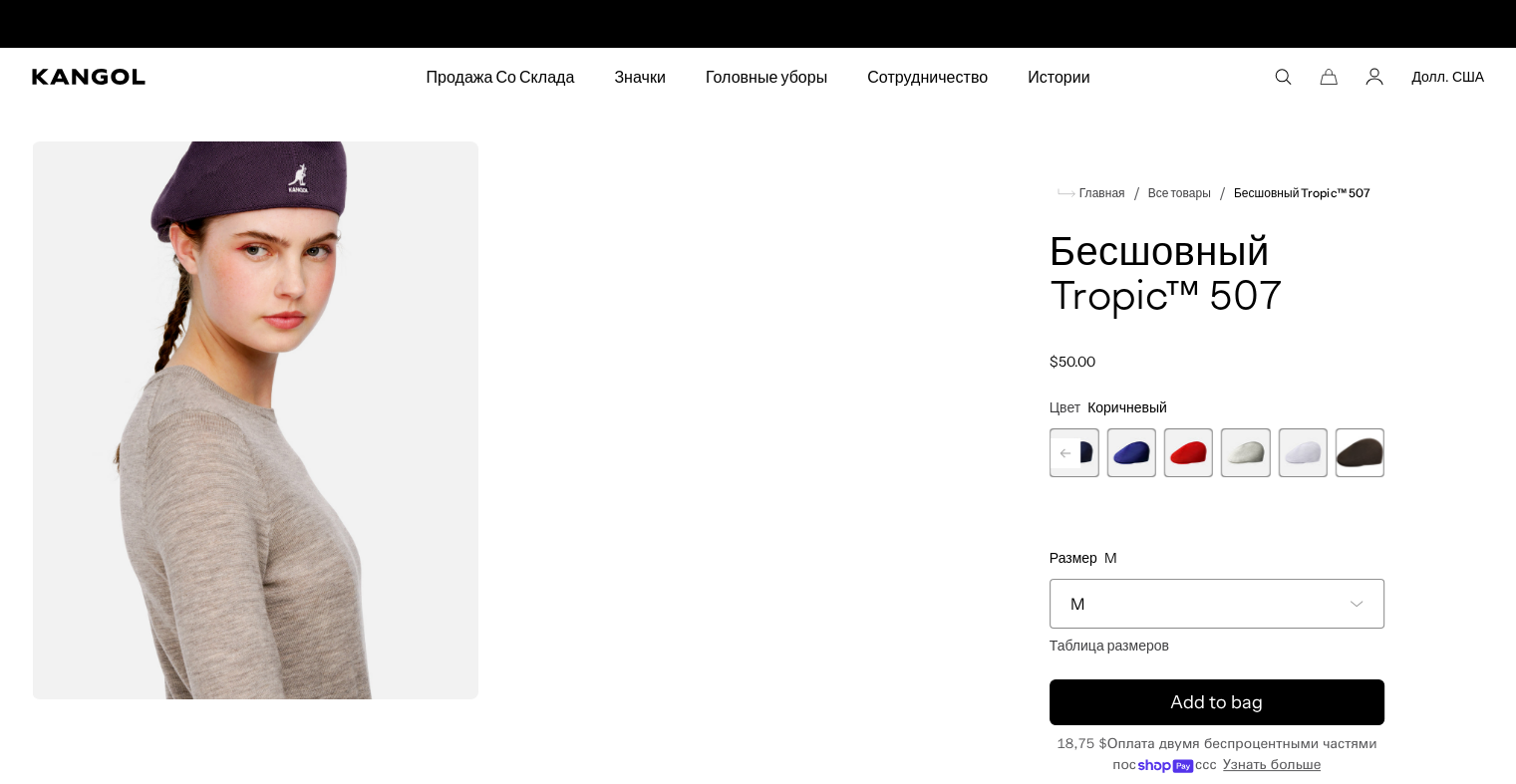 scroll, scrollTop: 0, scrollLeft: 411, axis: horizontal 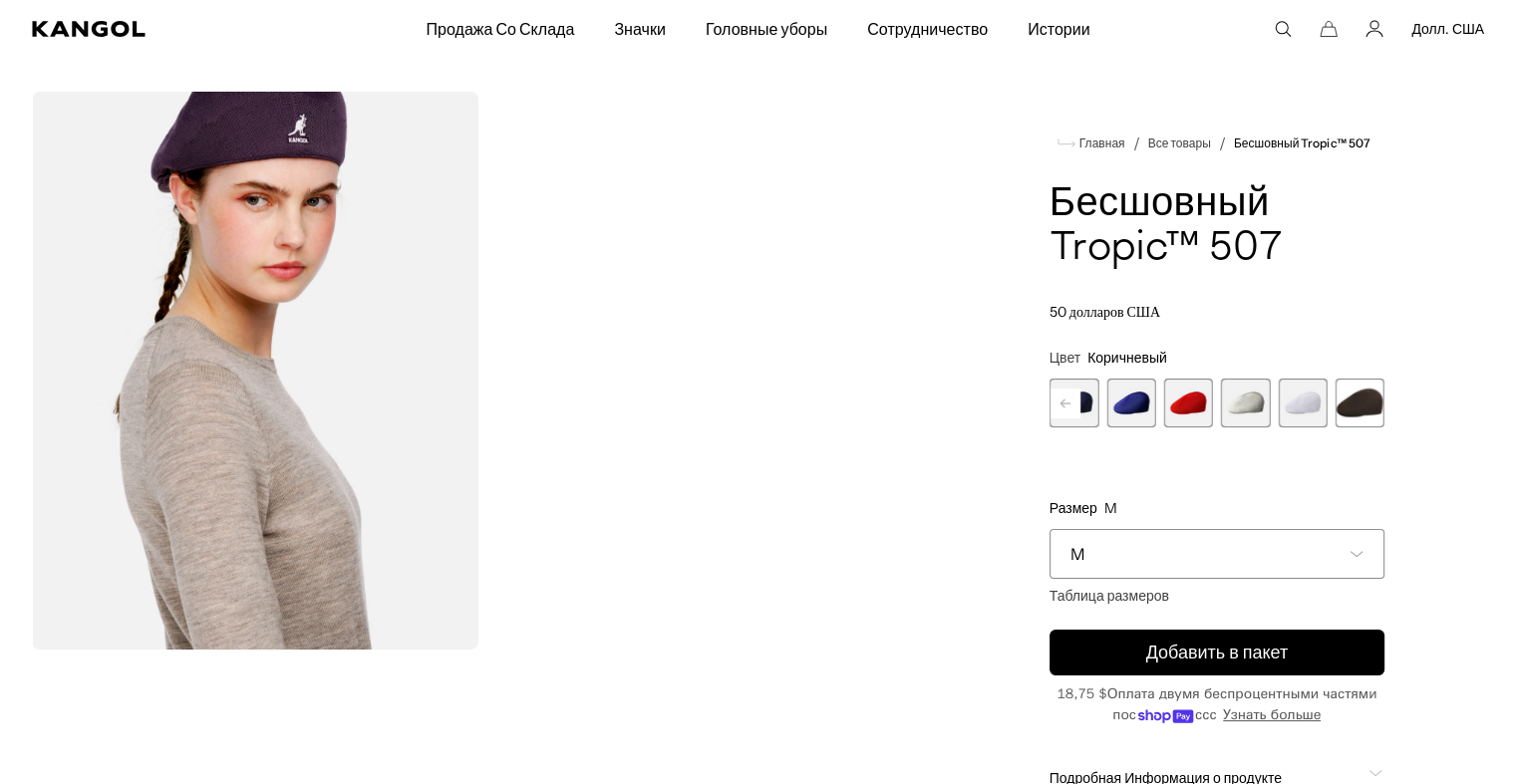 click at bounding box center (1302, 402) 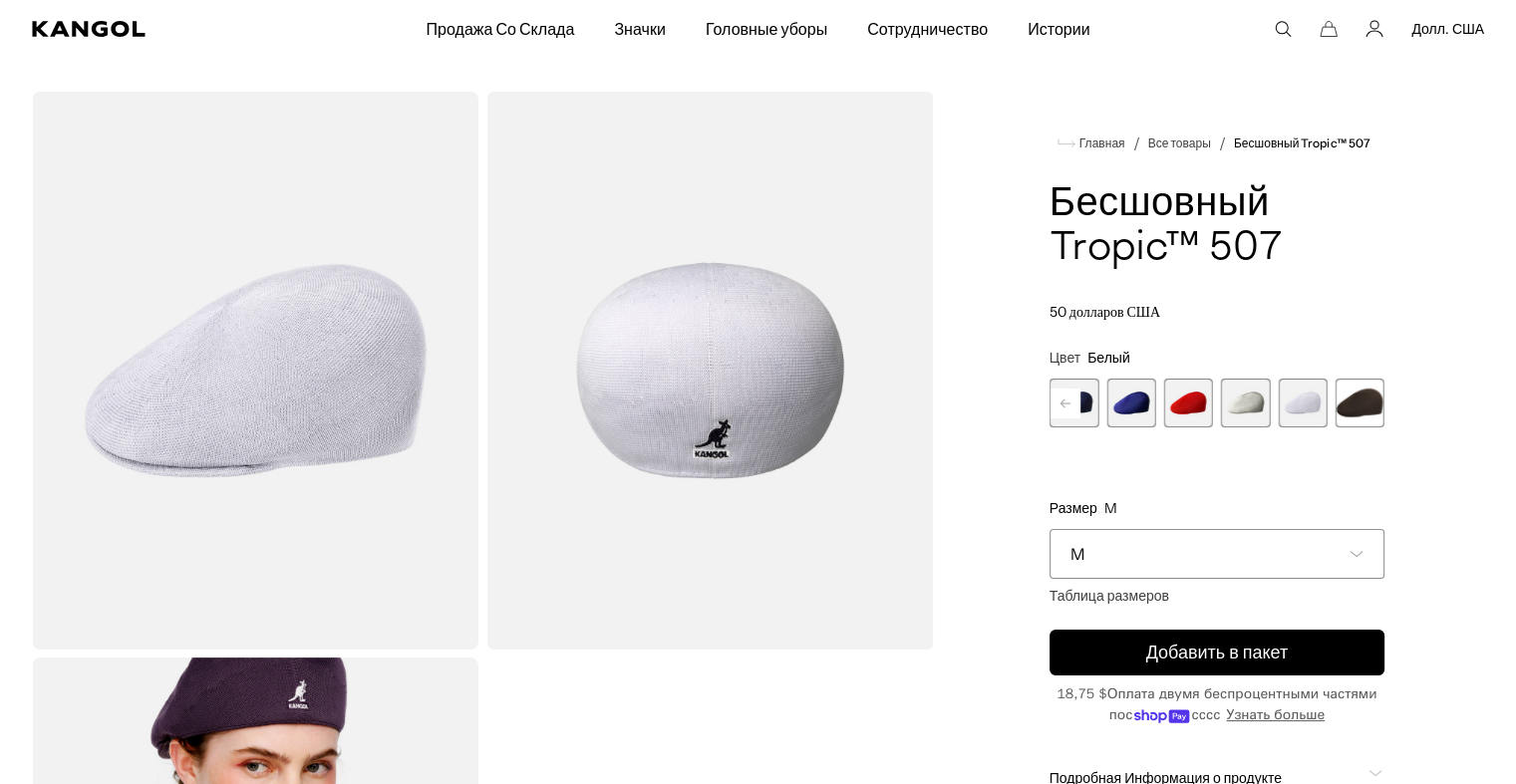 click at bounding box center (1245, 402) 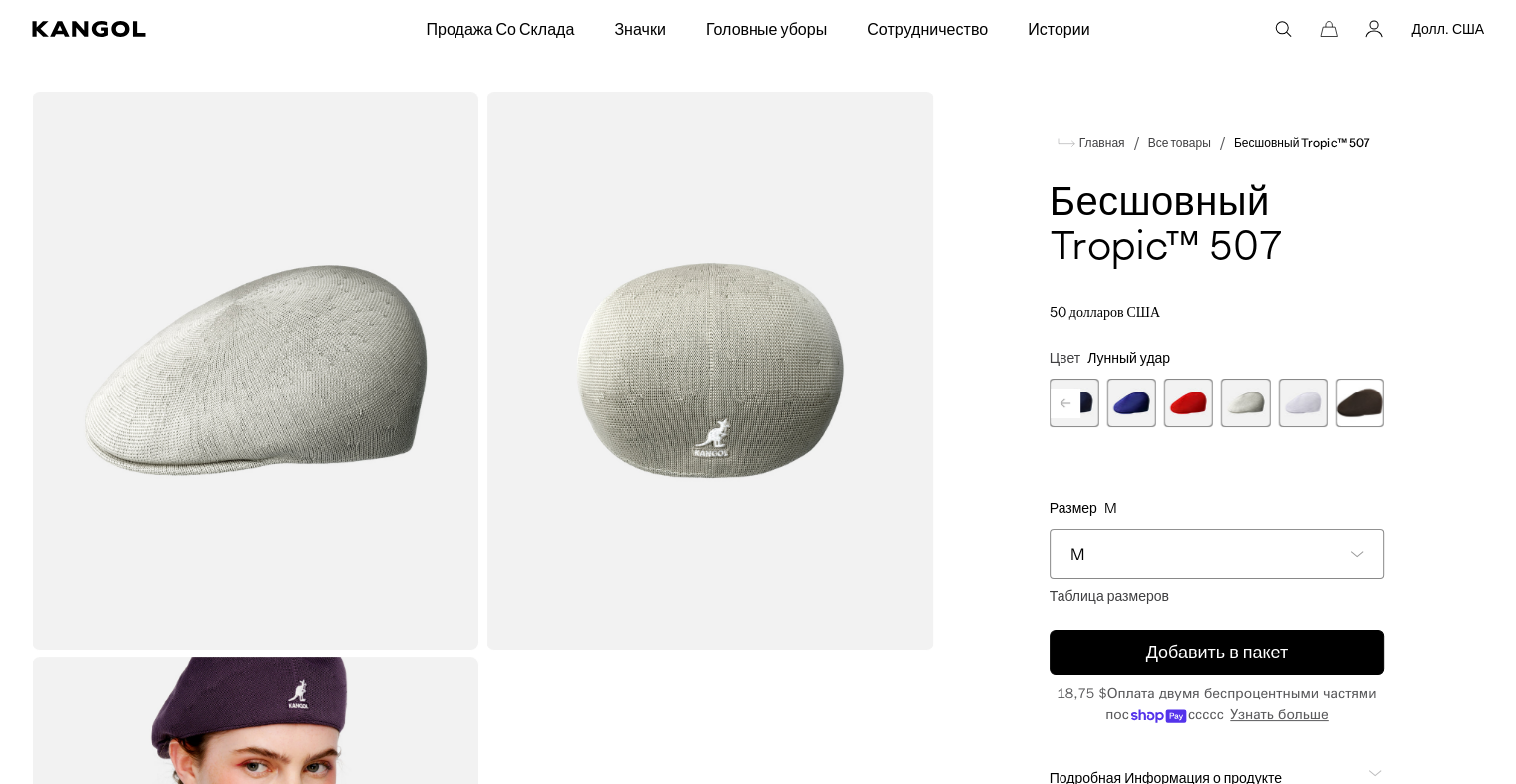 scroll, scrollTop: 0, scrollLeft: 411, axis: horizontal 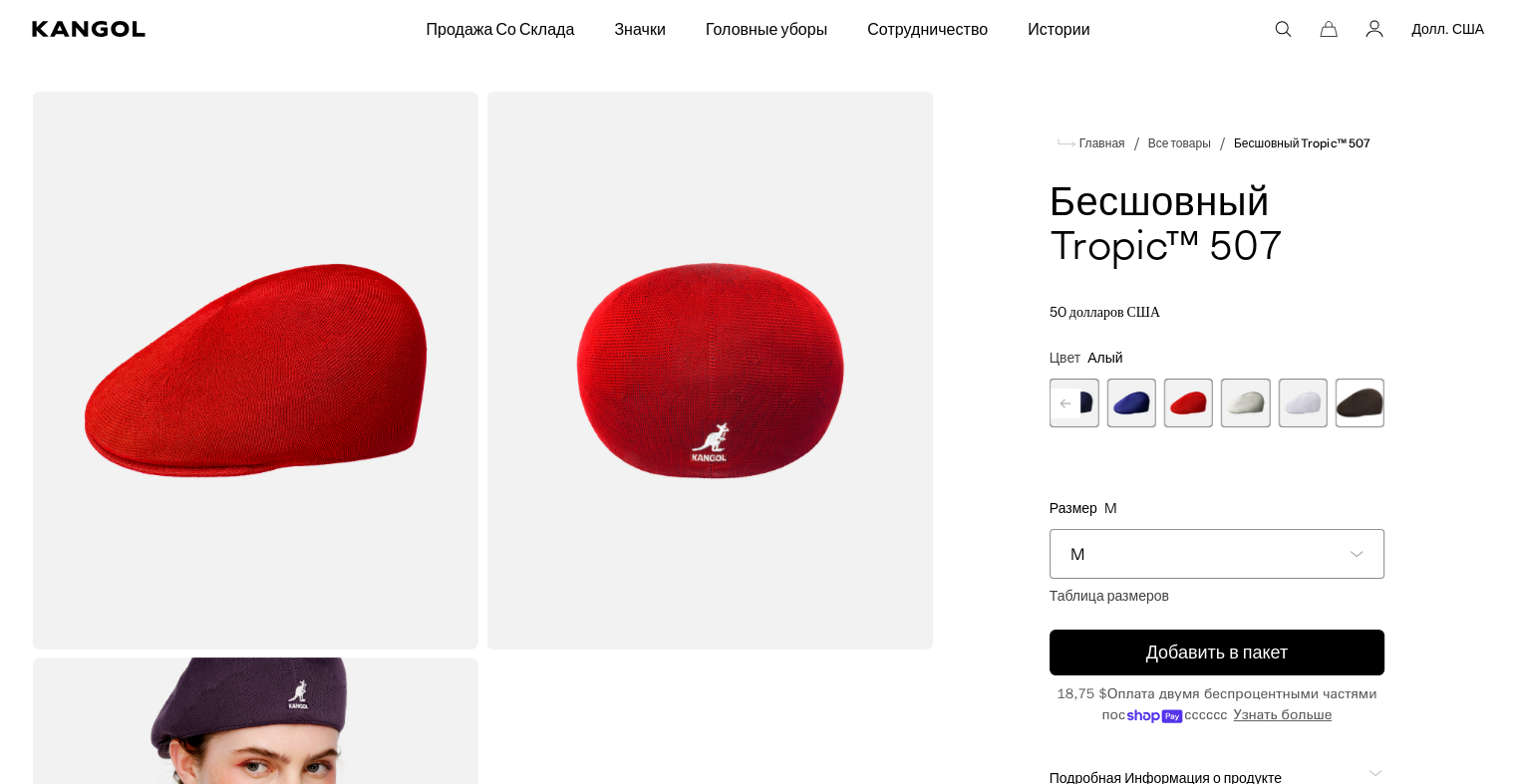 click at bounding box center (1130, 402) 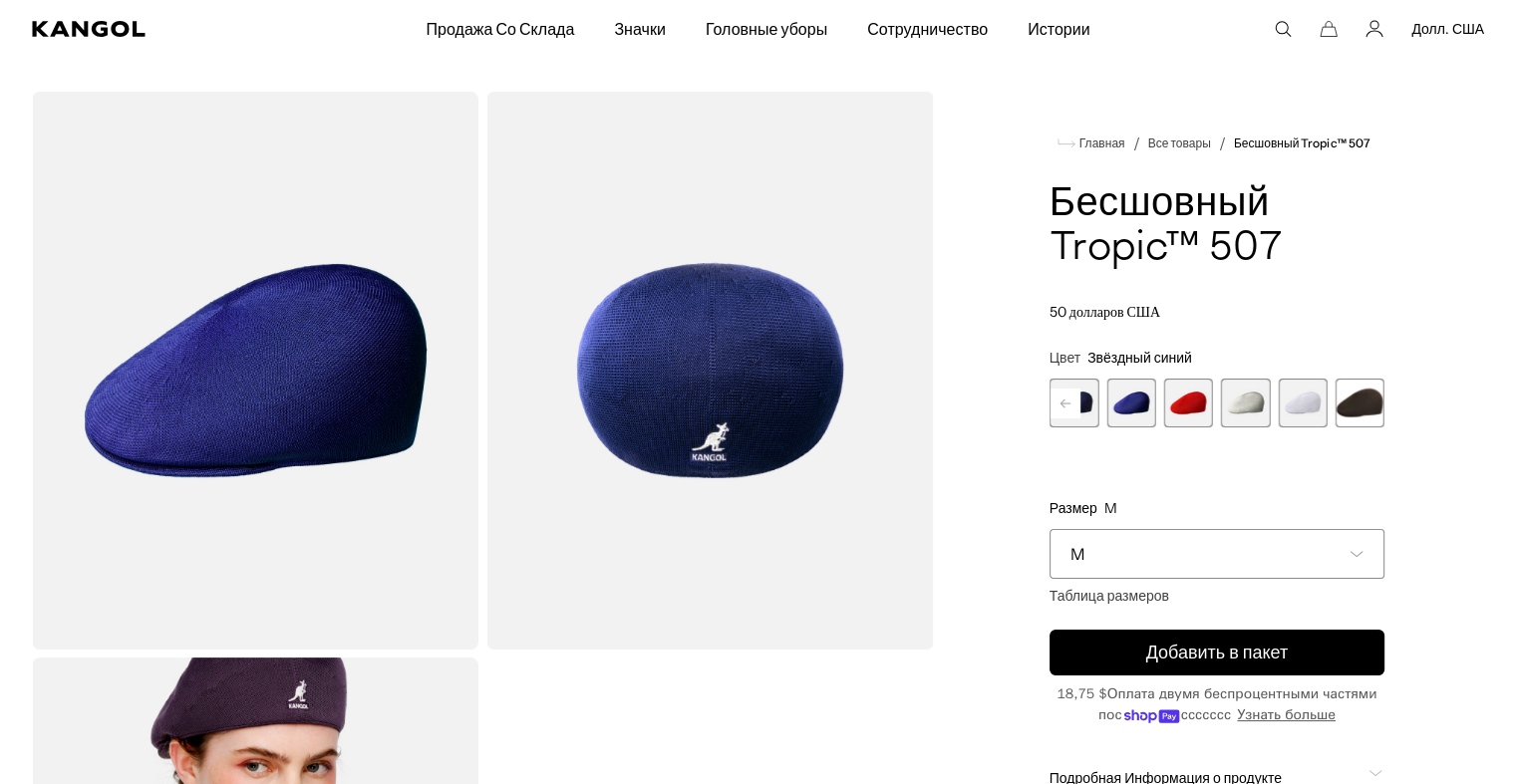 click 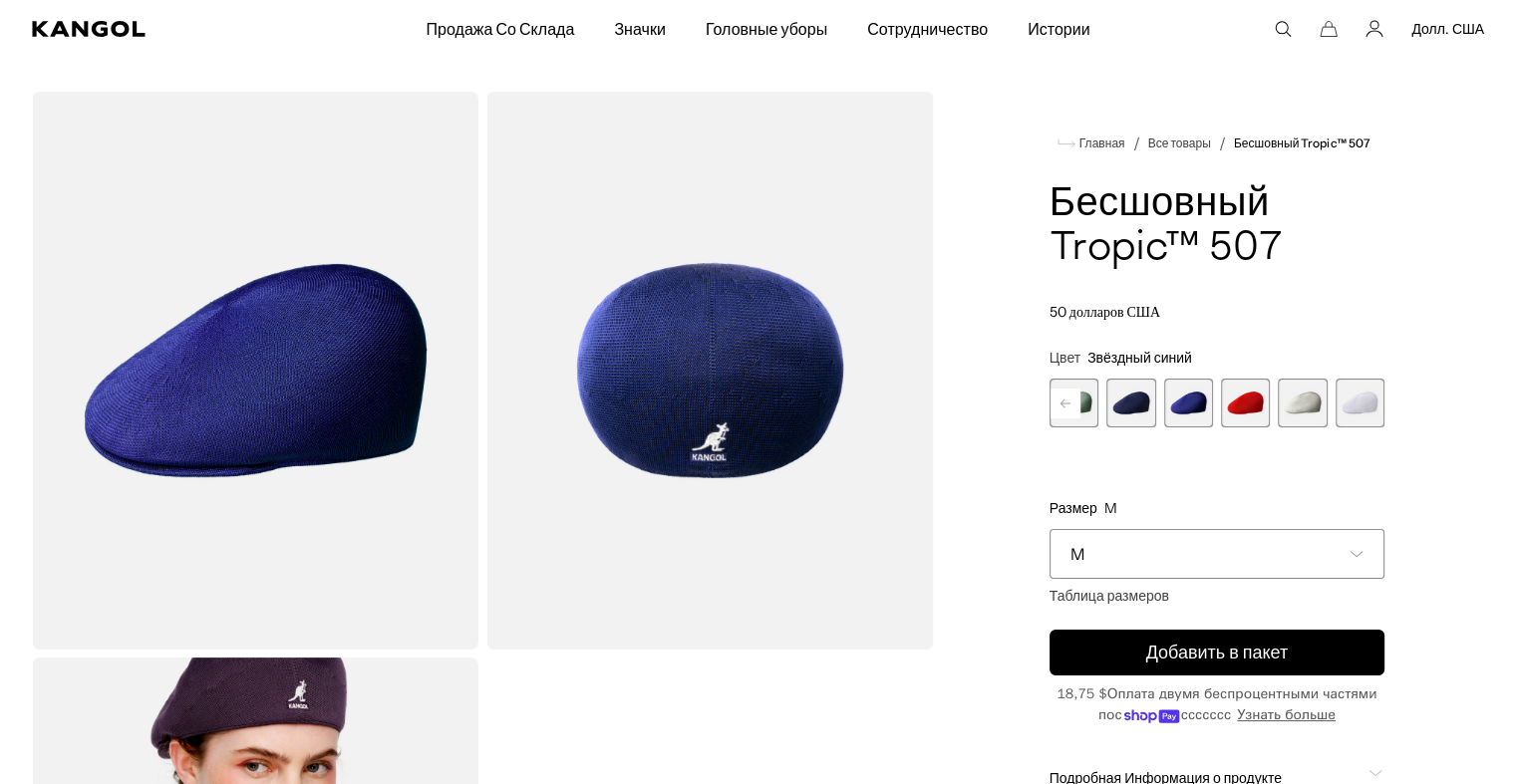 click 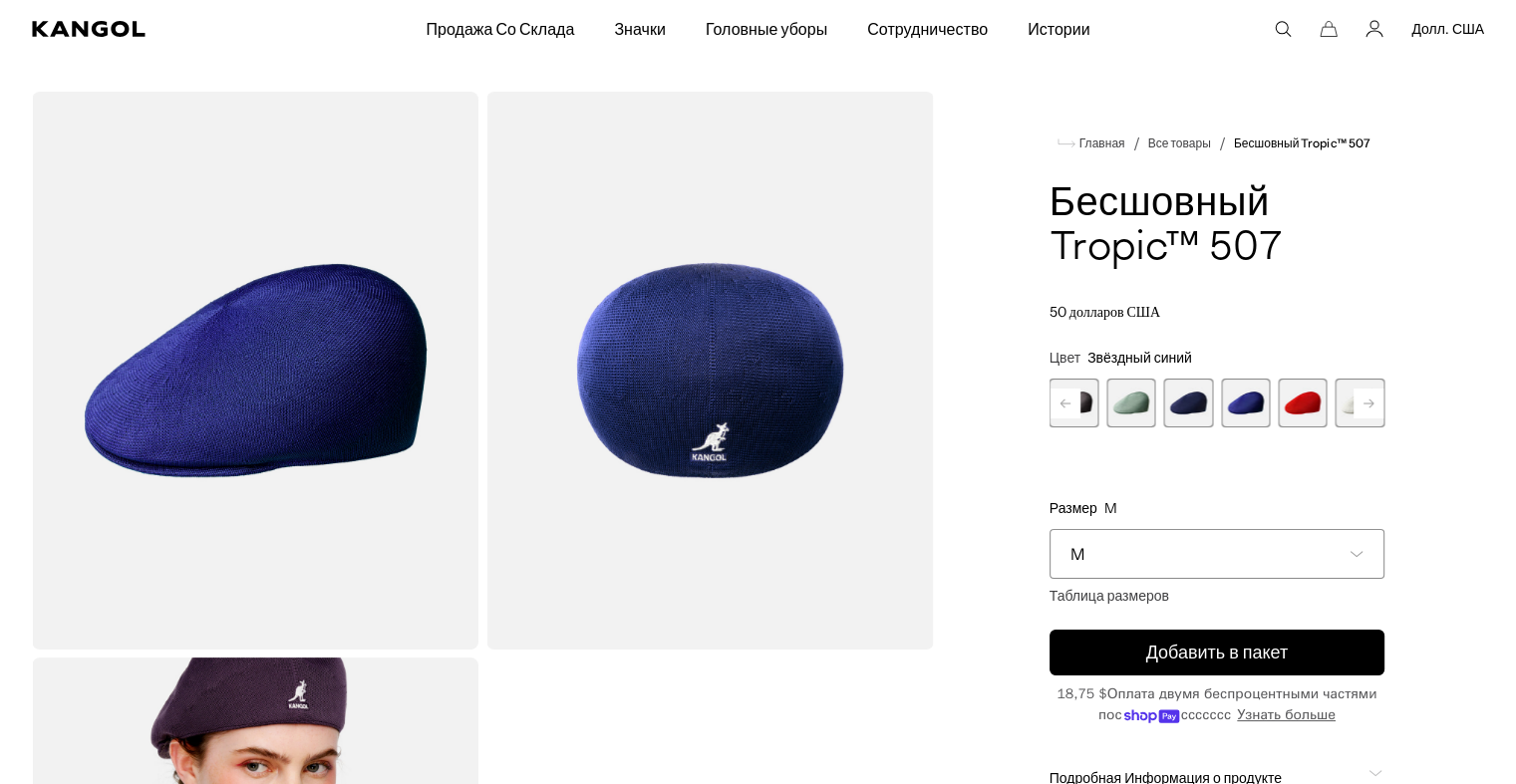 scroll, scrollTop: 0, scrollLeft: 0, axis: both 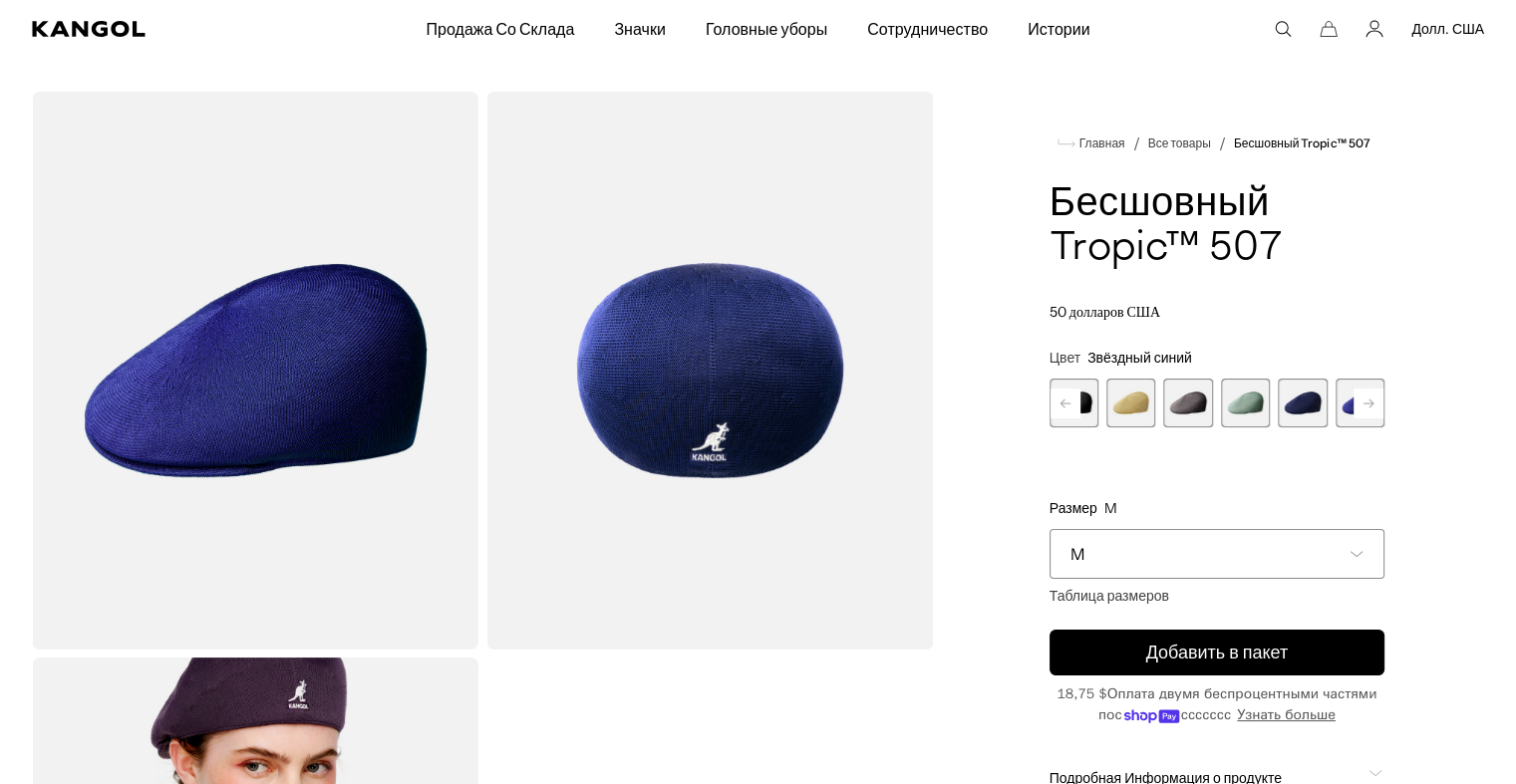 click 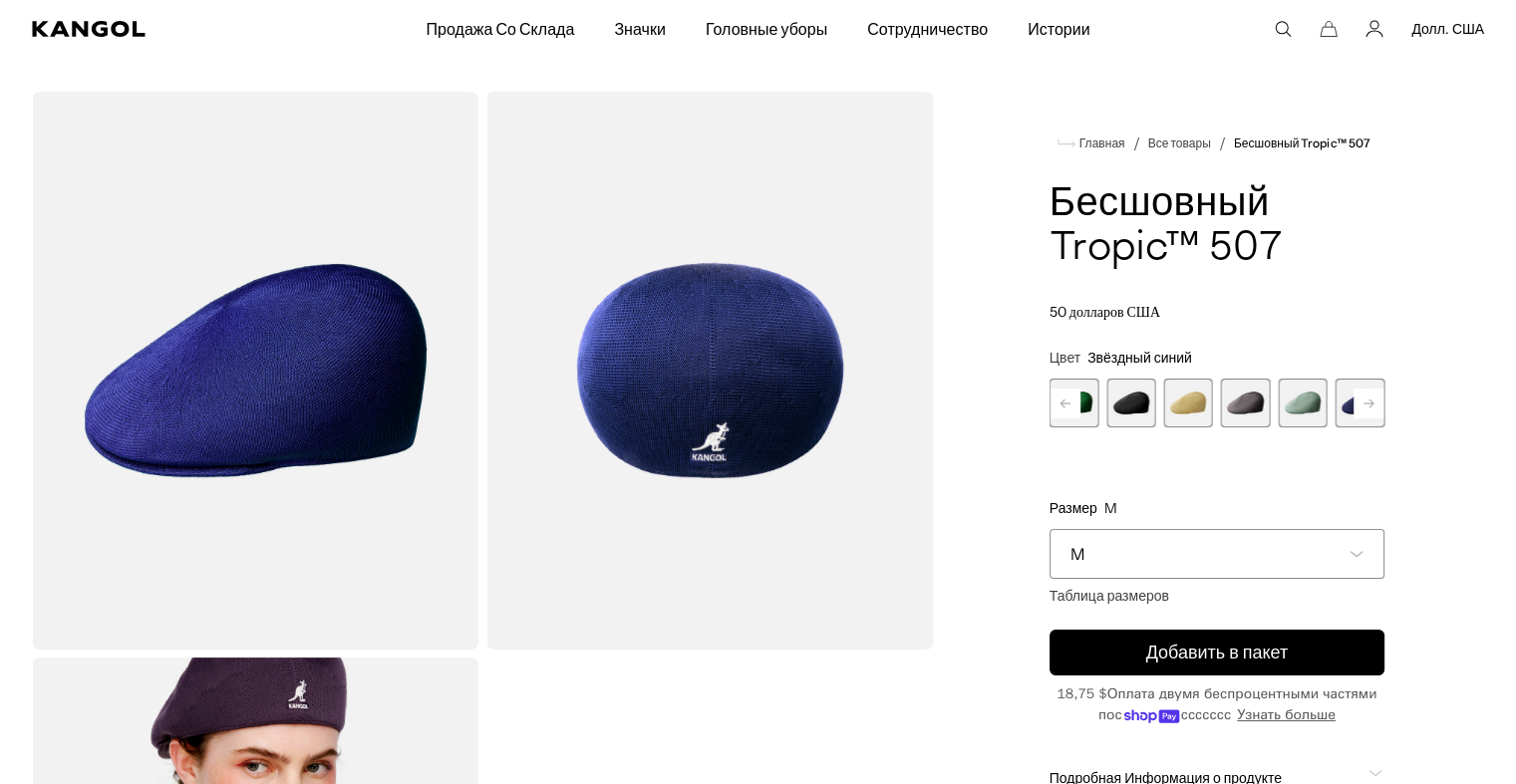 click 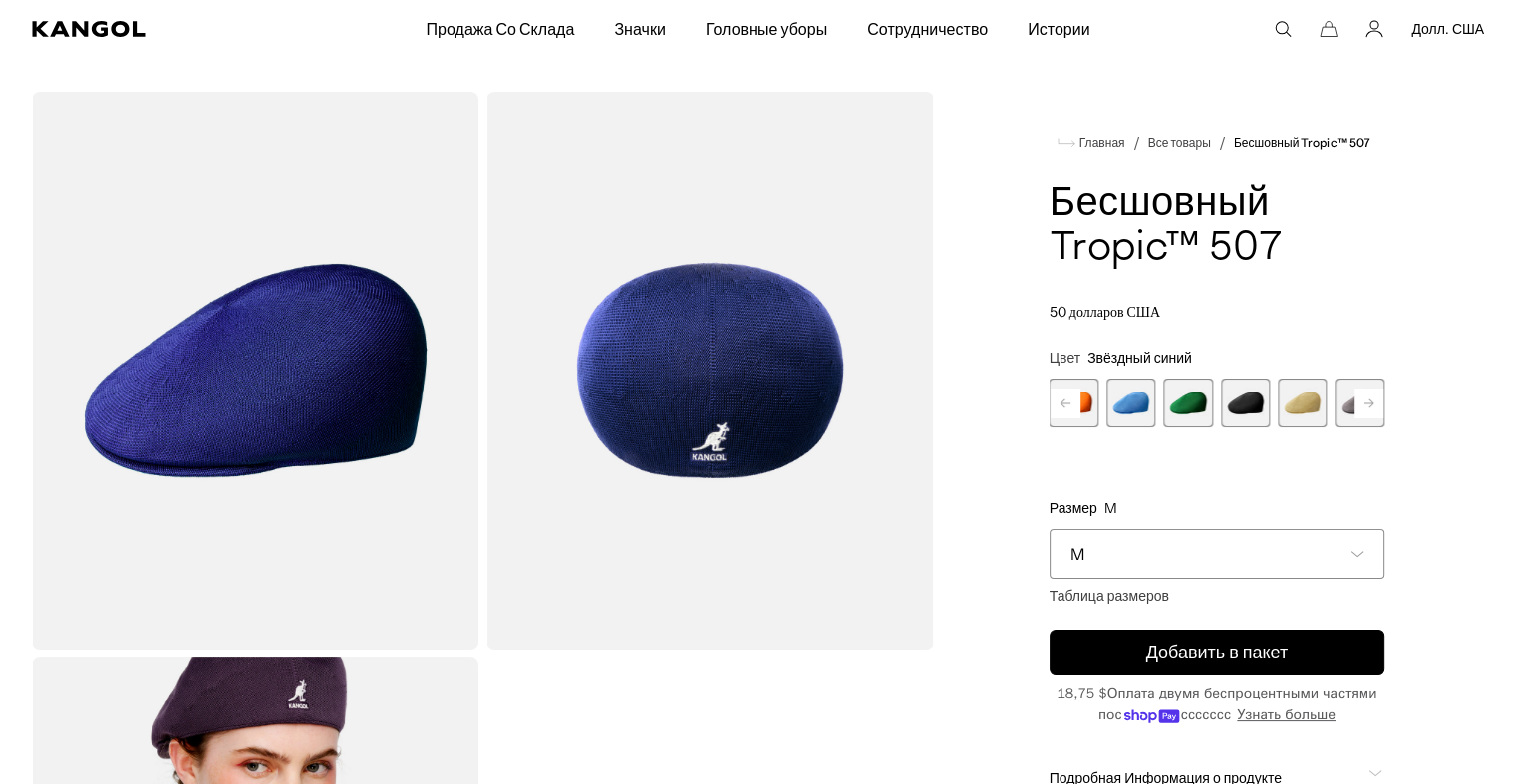 click 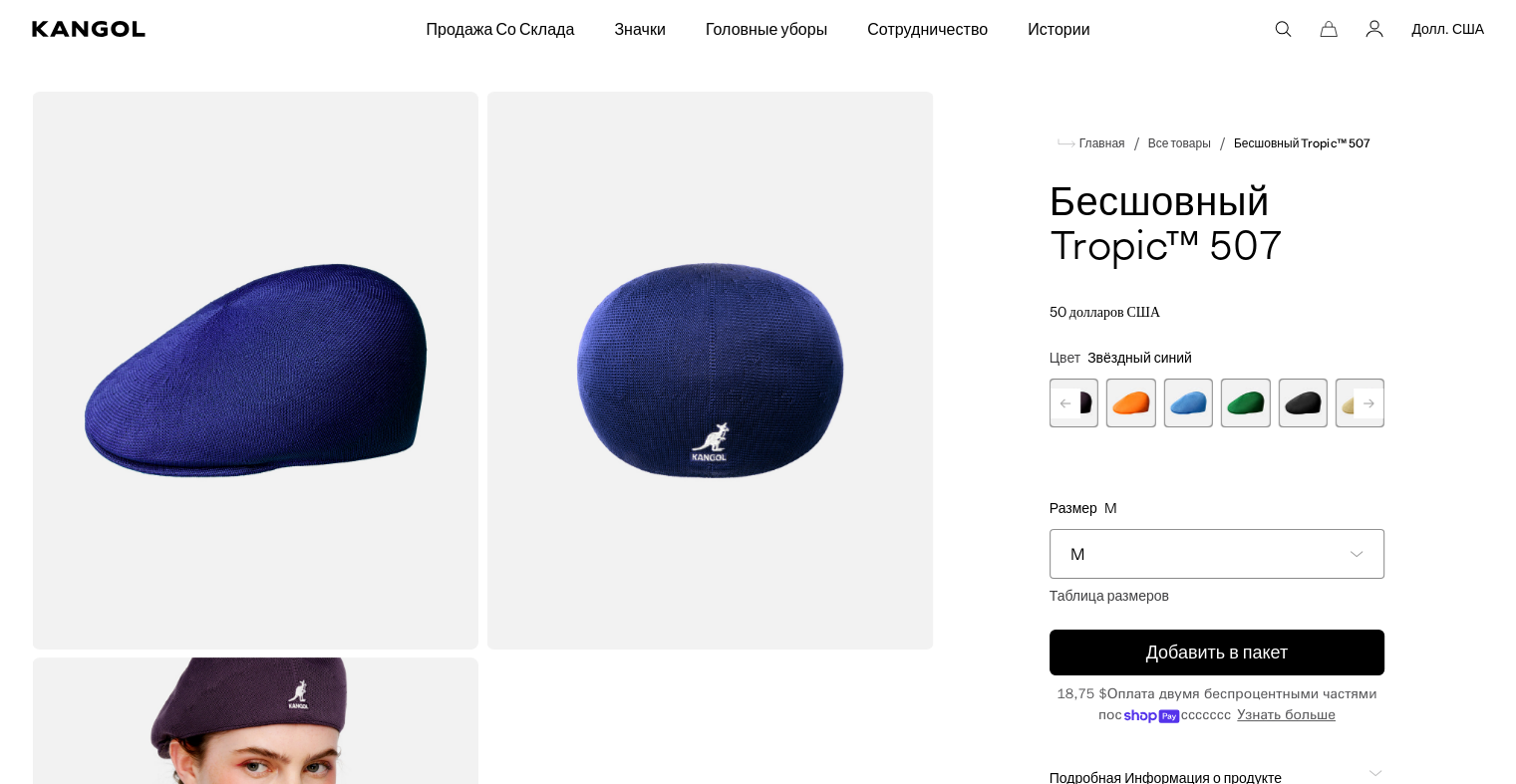 click 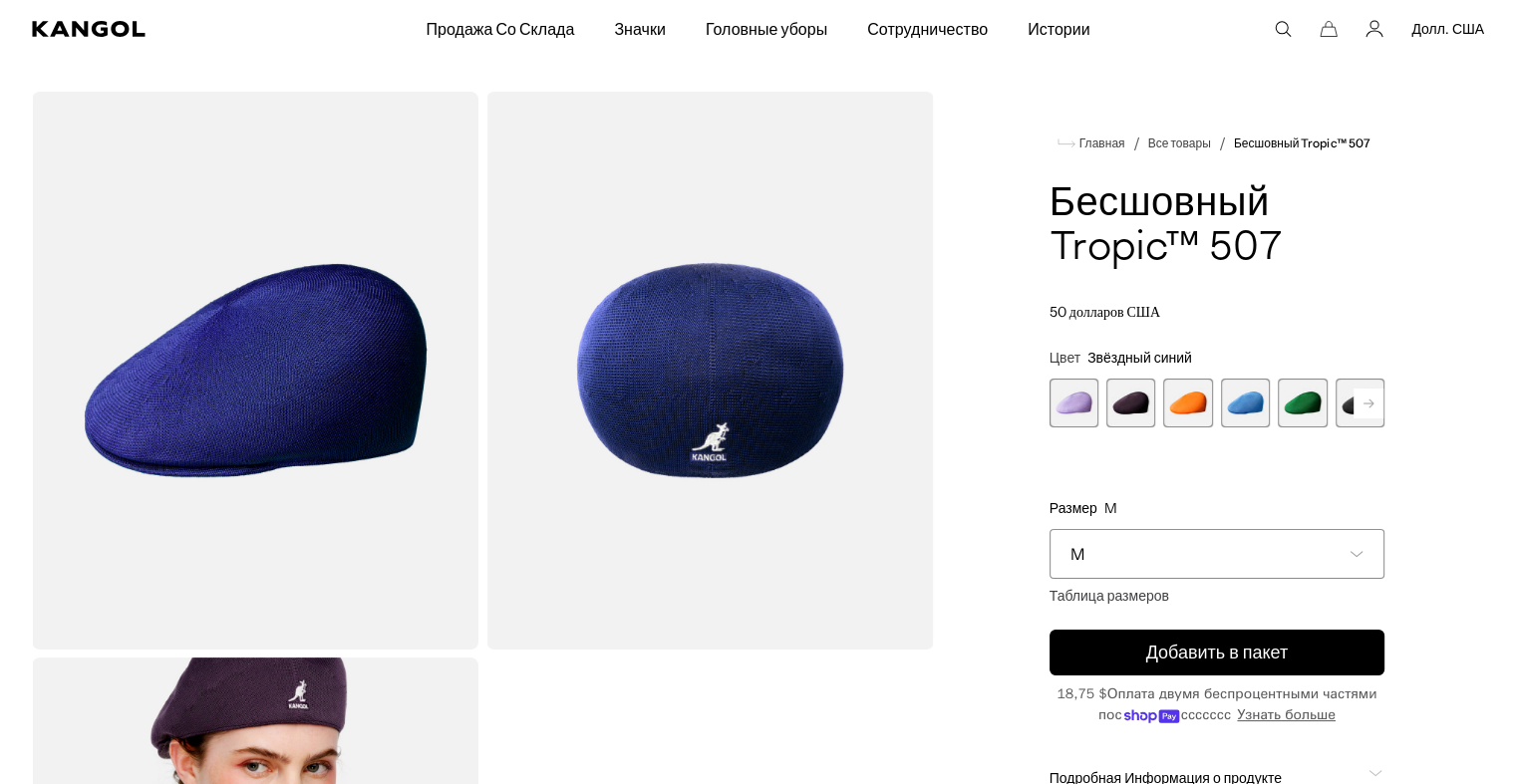click at bounding box center (1130, 402) 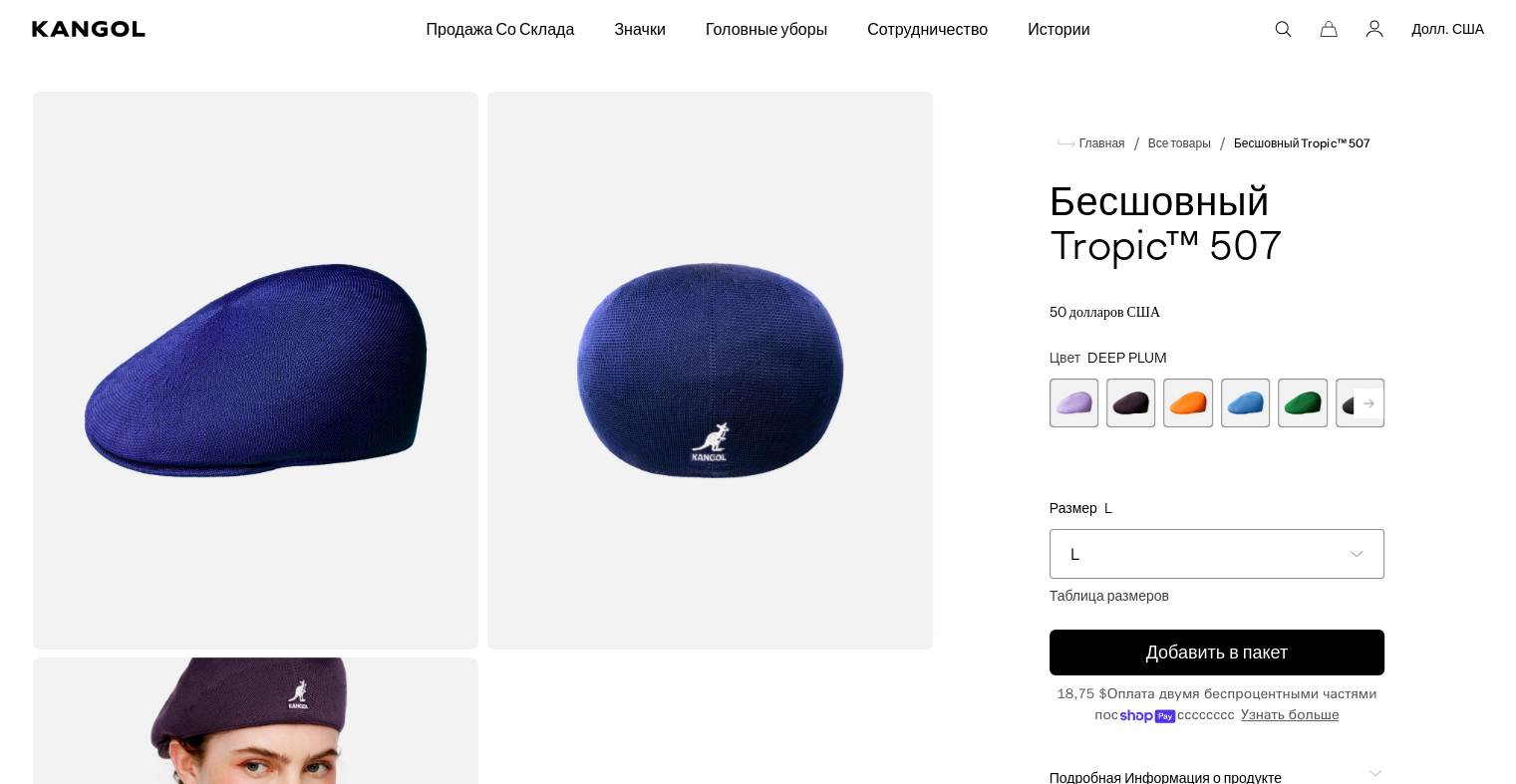 scroll, scrollTop: 0, scrollLeft: 411, axis: horizontal 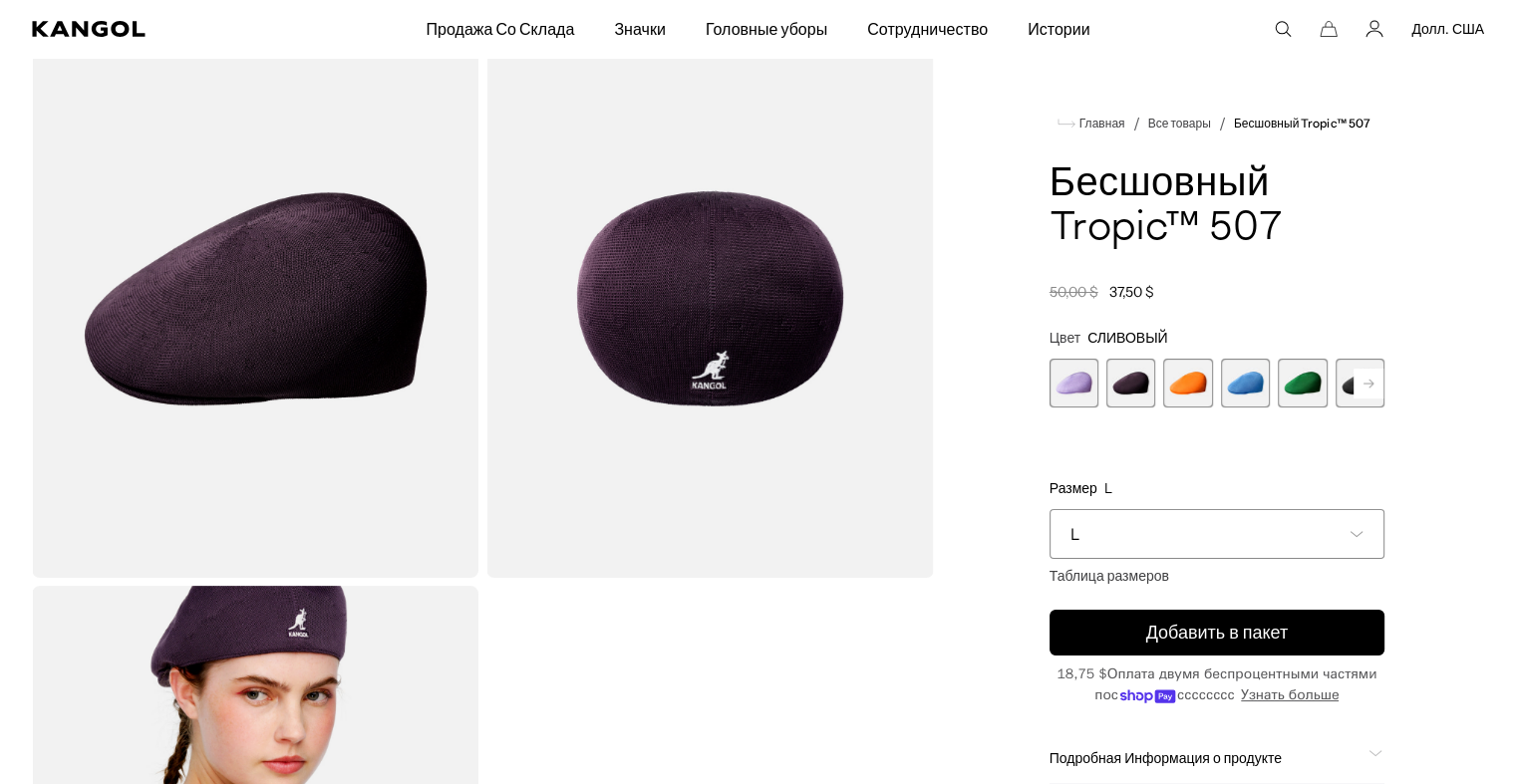 click on "L" at bounding box center [1217, 534] 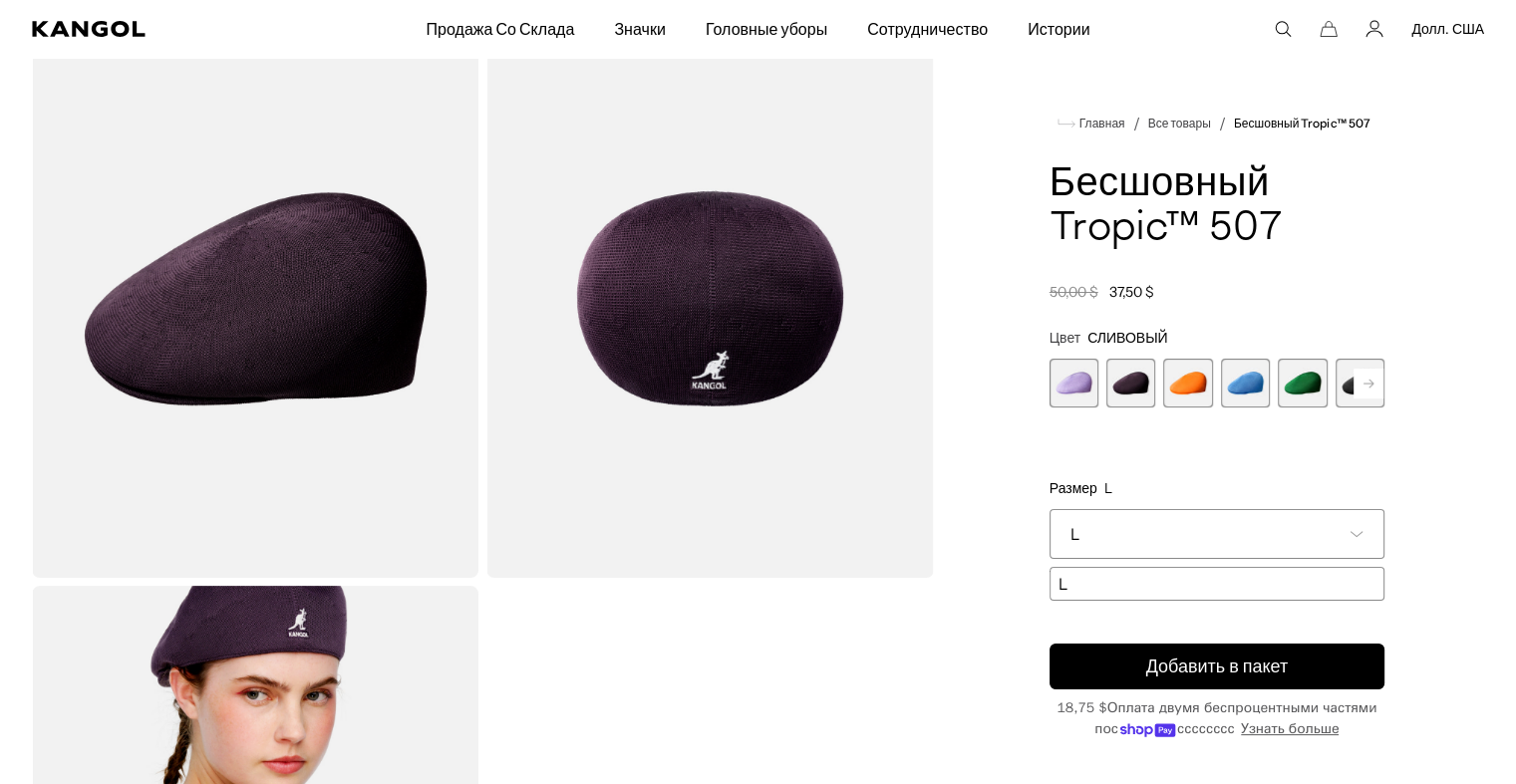scroll, scrollTop: 0, scrollLeft: 411, axis: horizontal 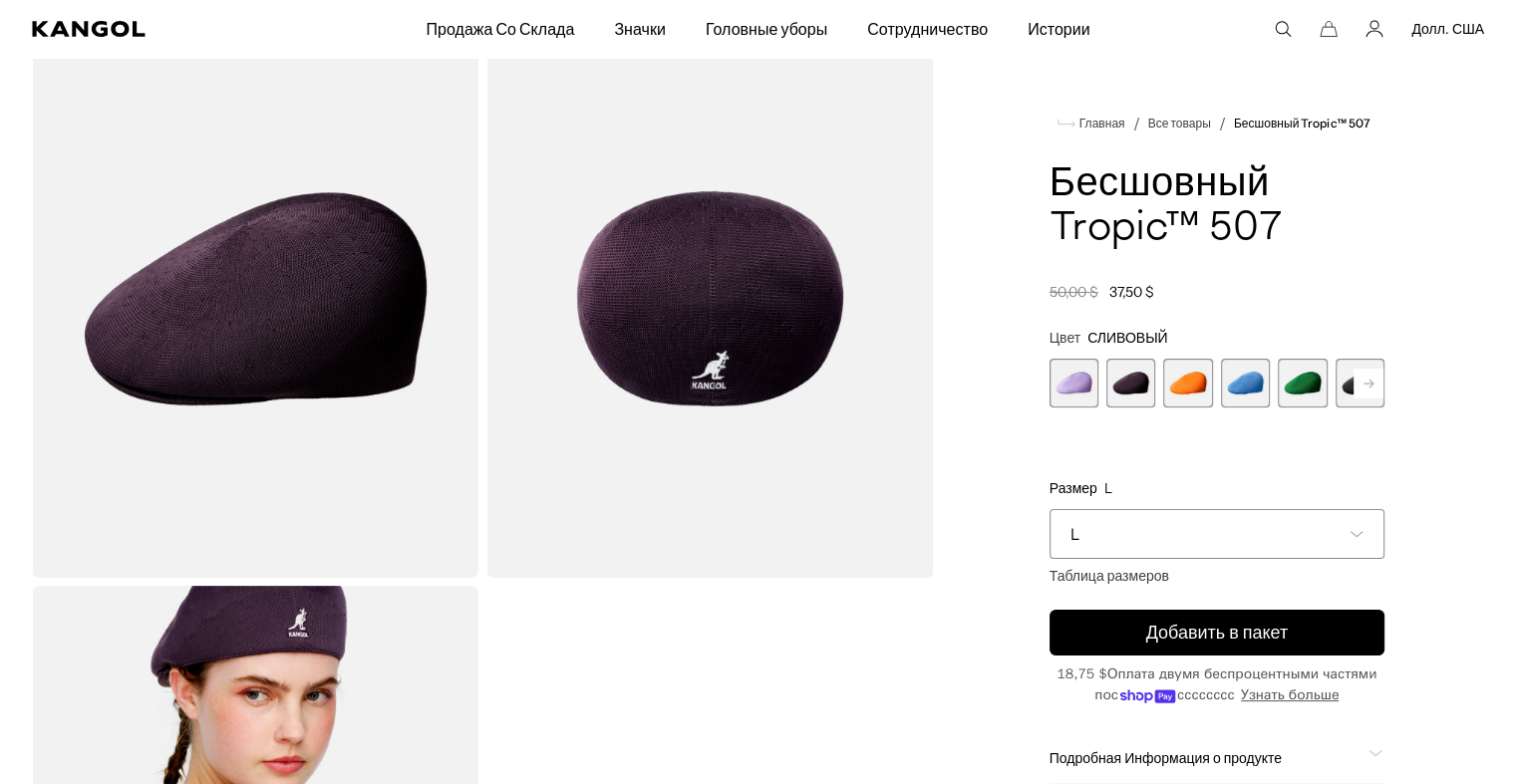 click 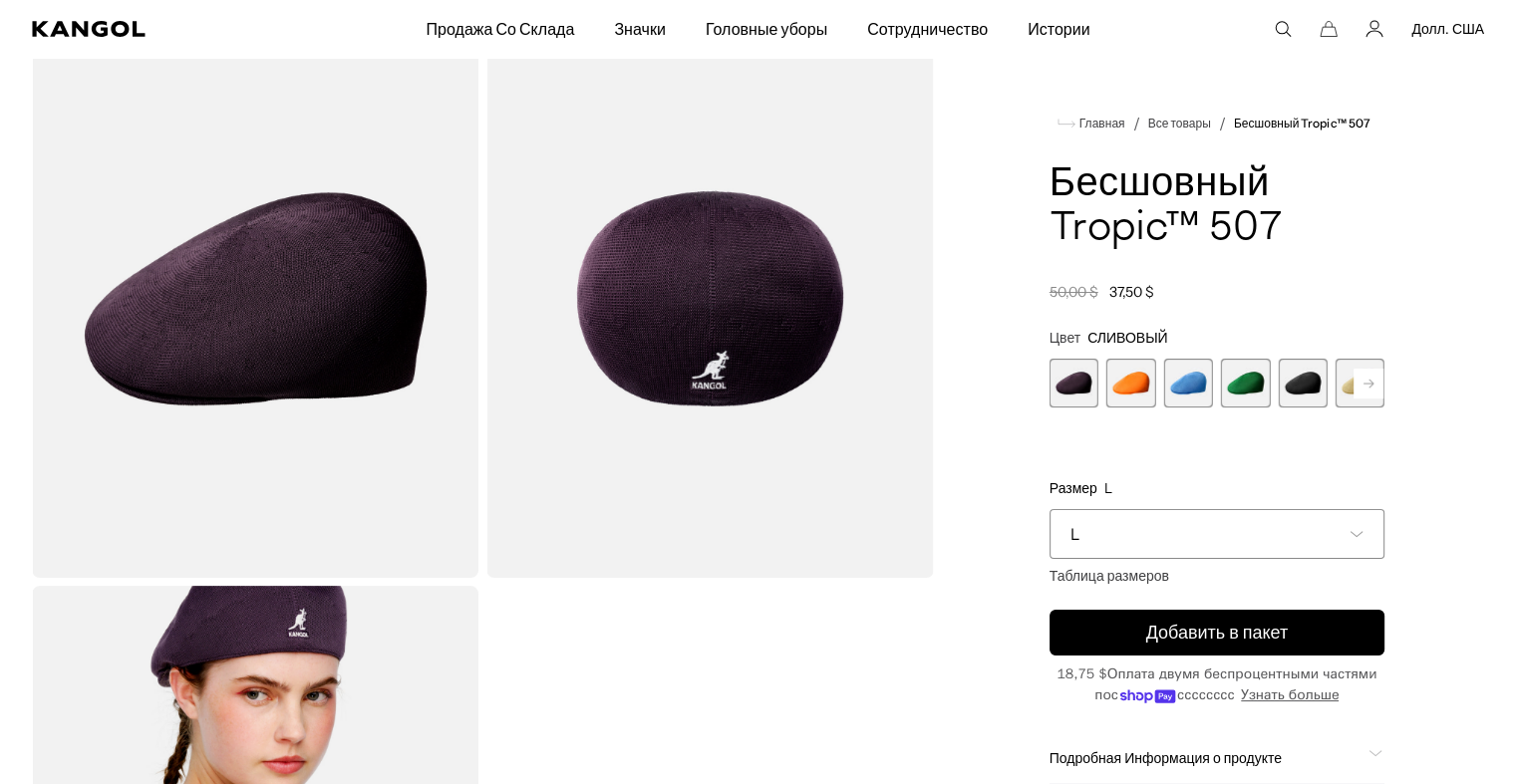 click 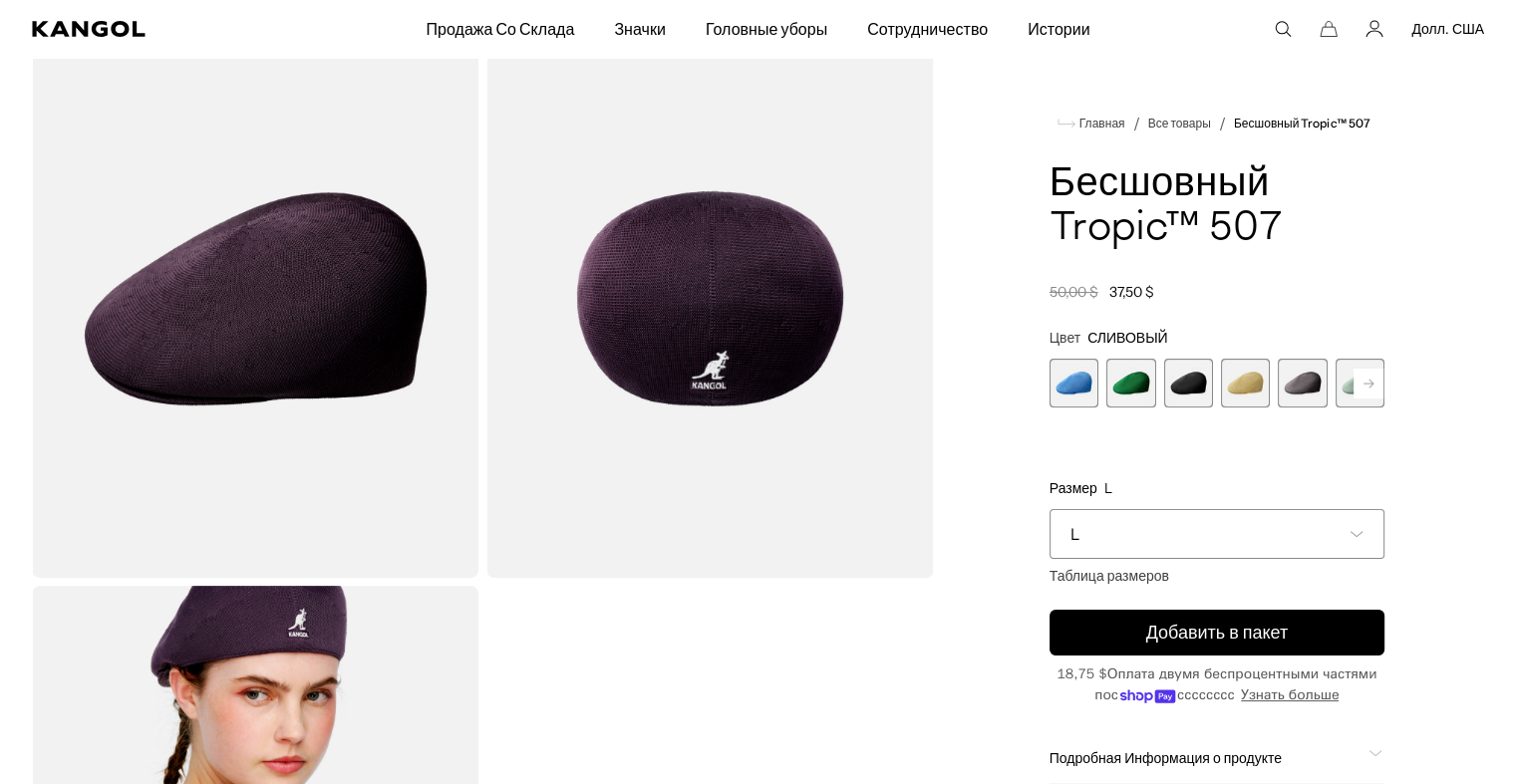 click 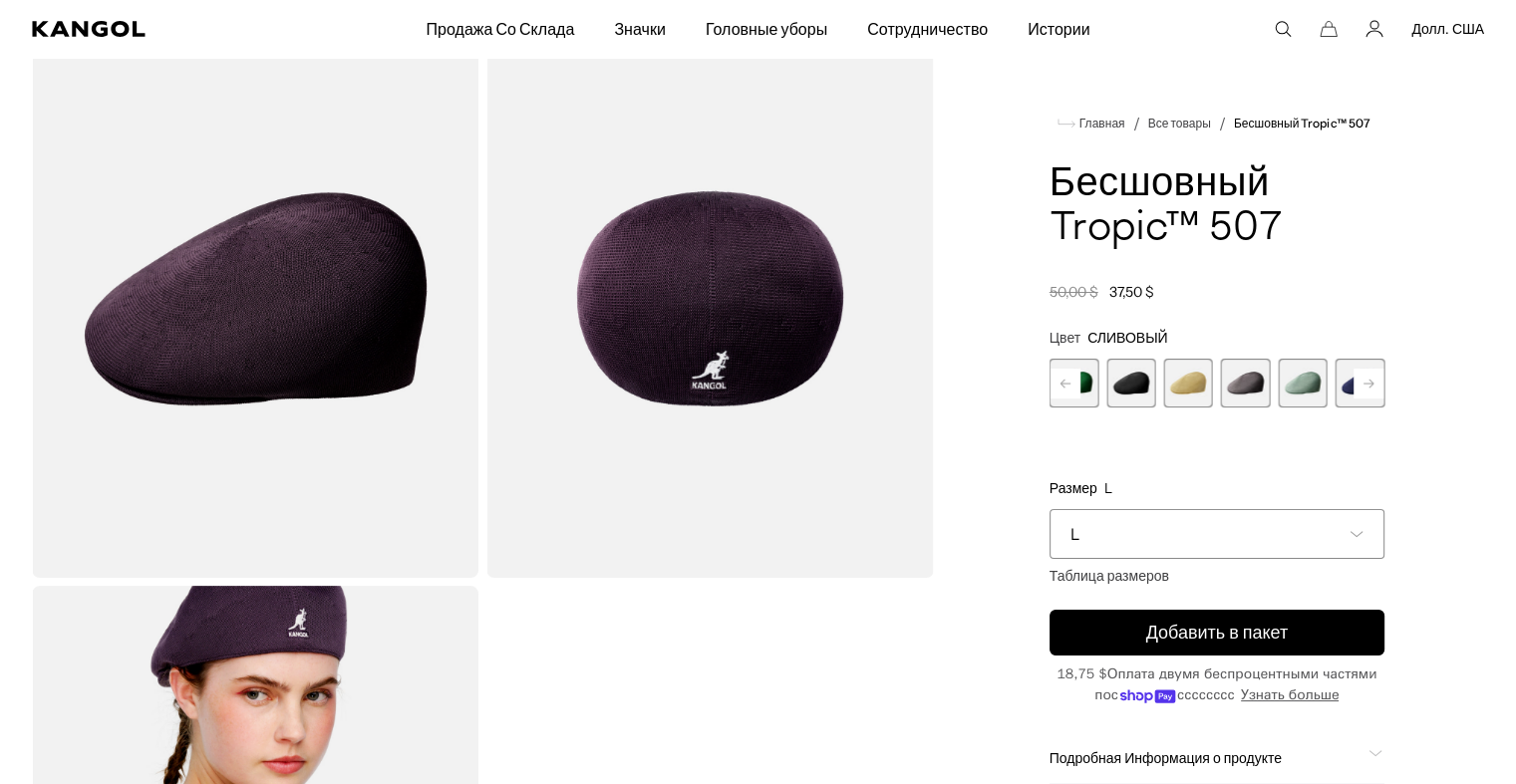 click 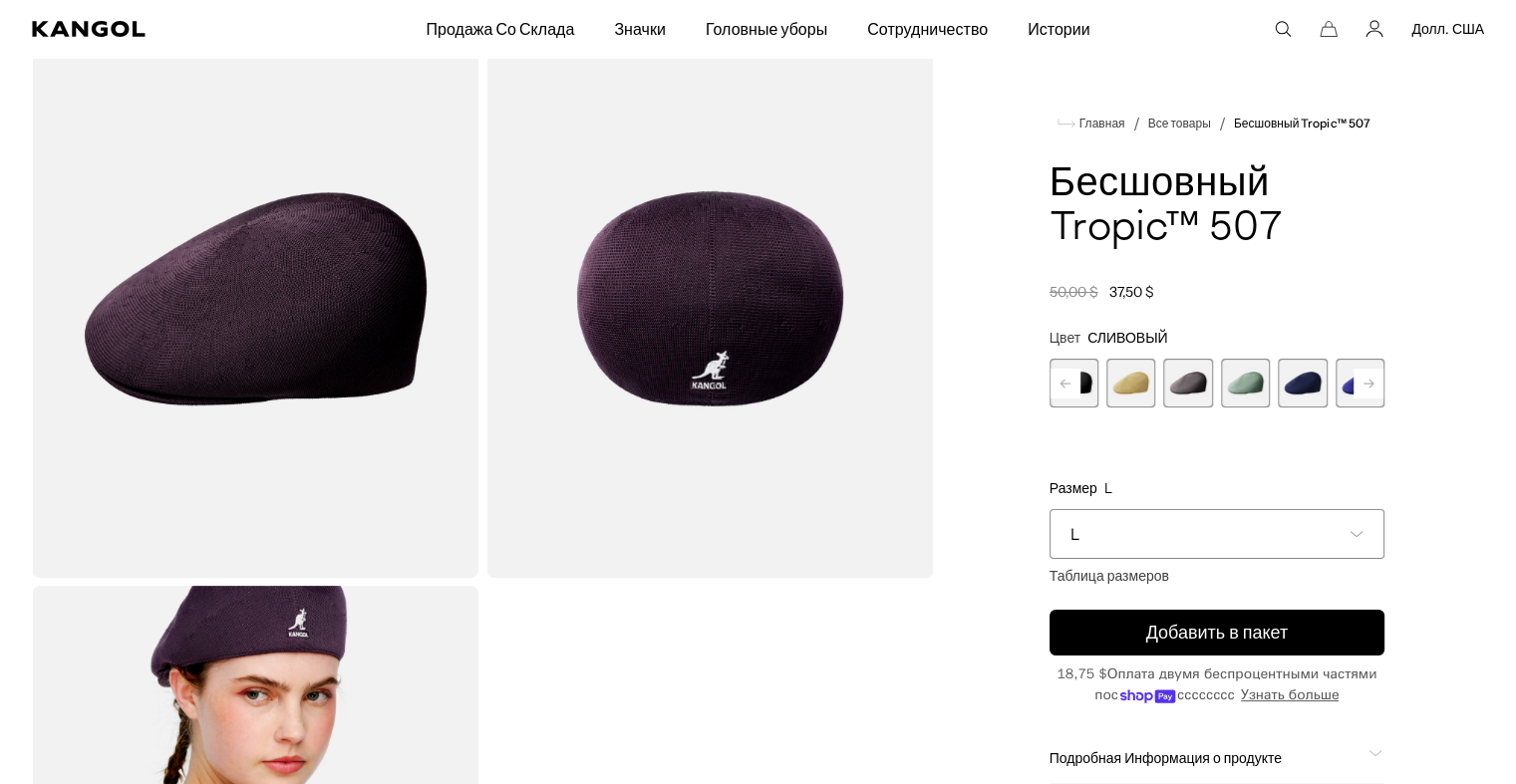 click 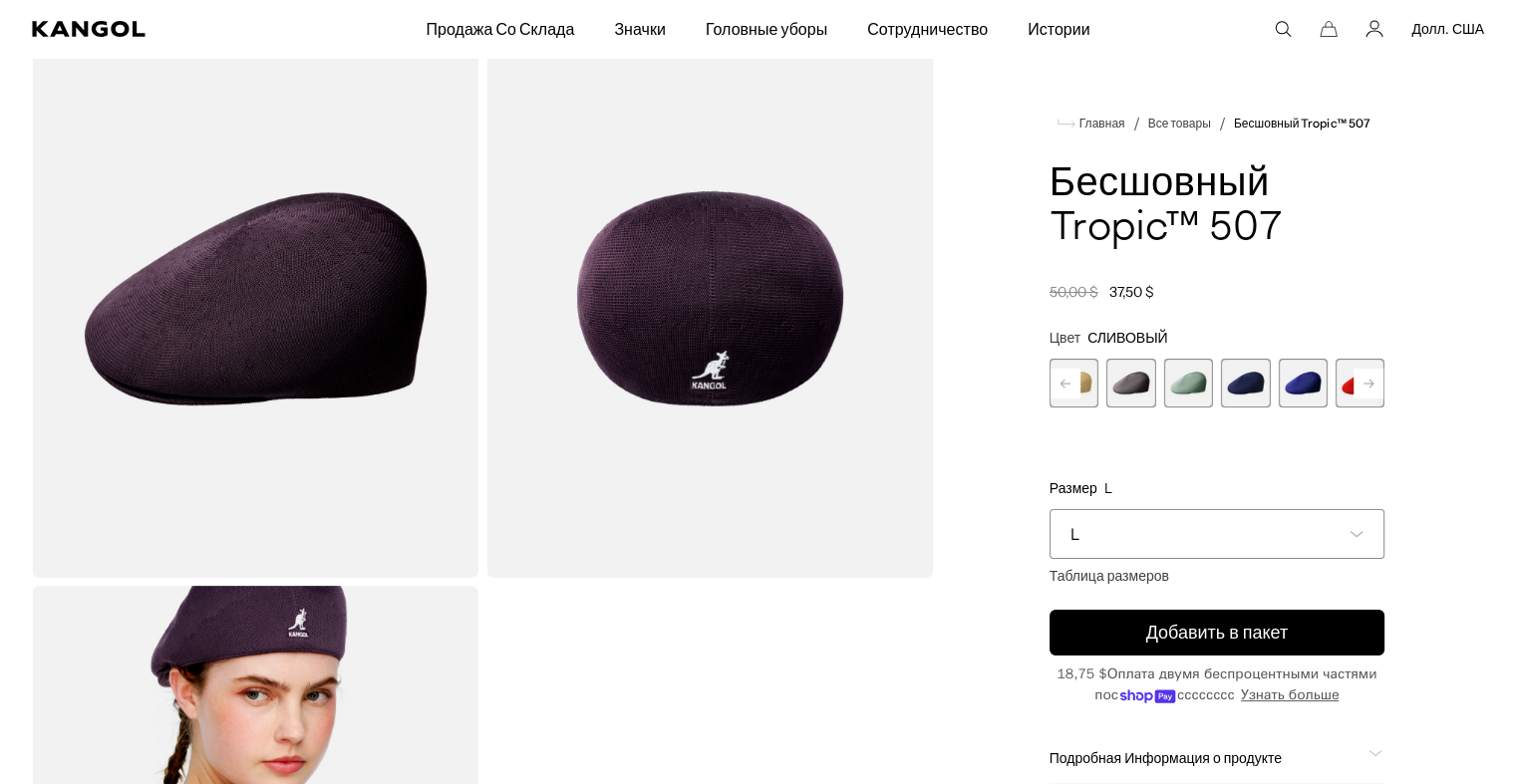 click 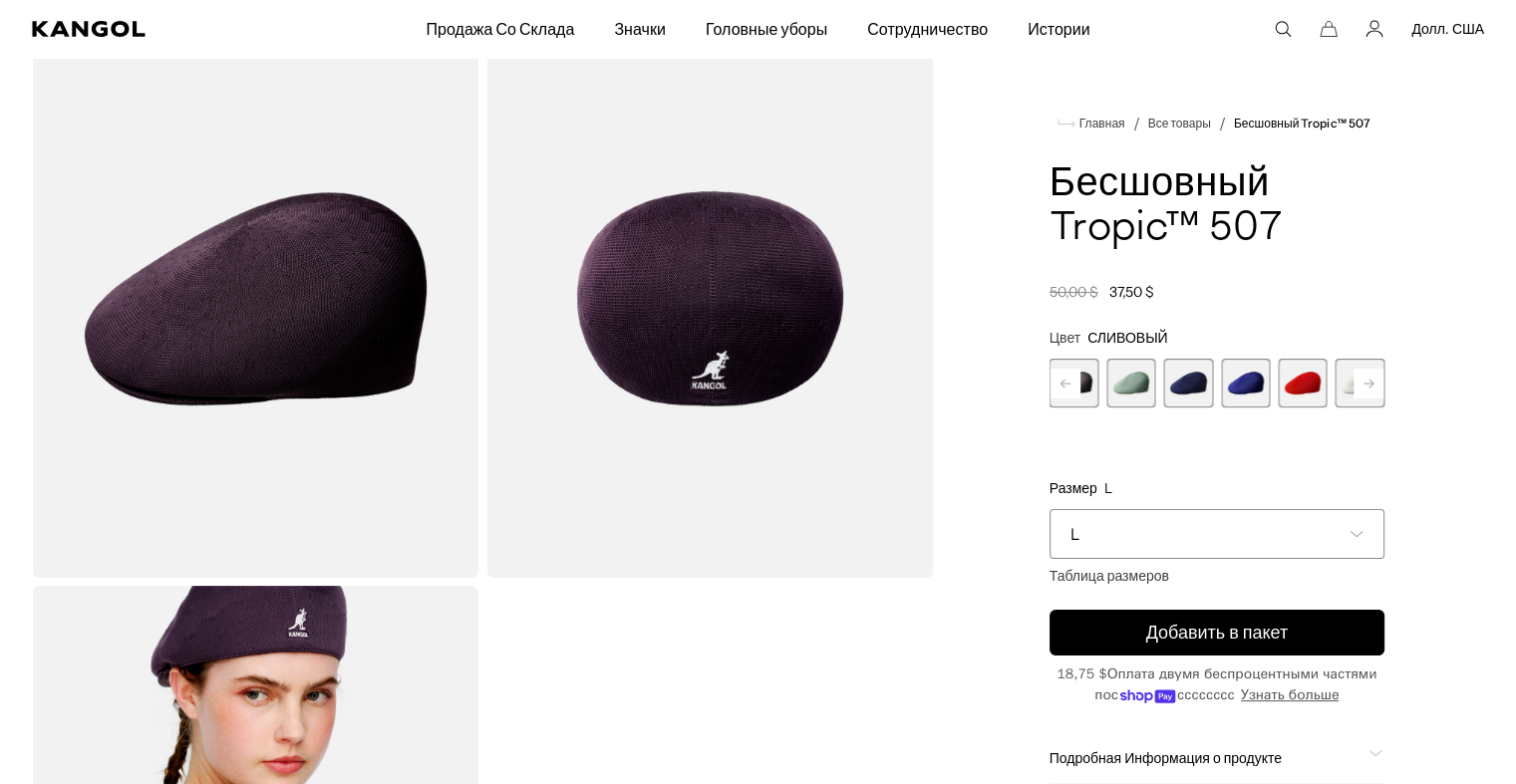 click 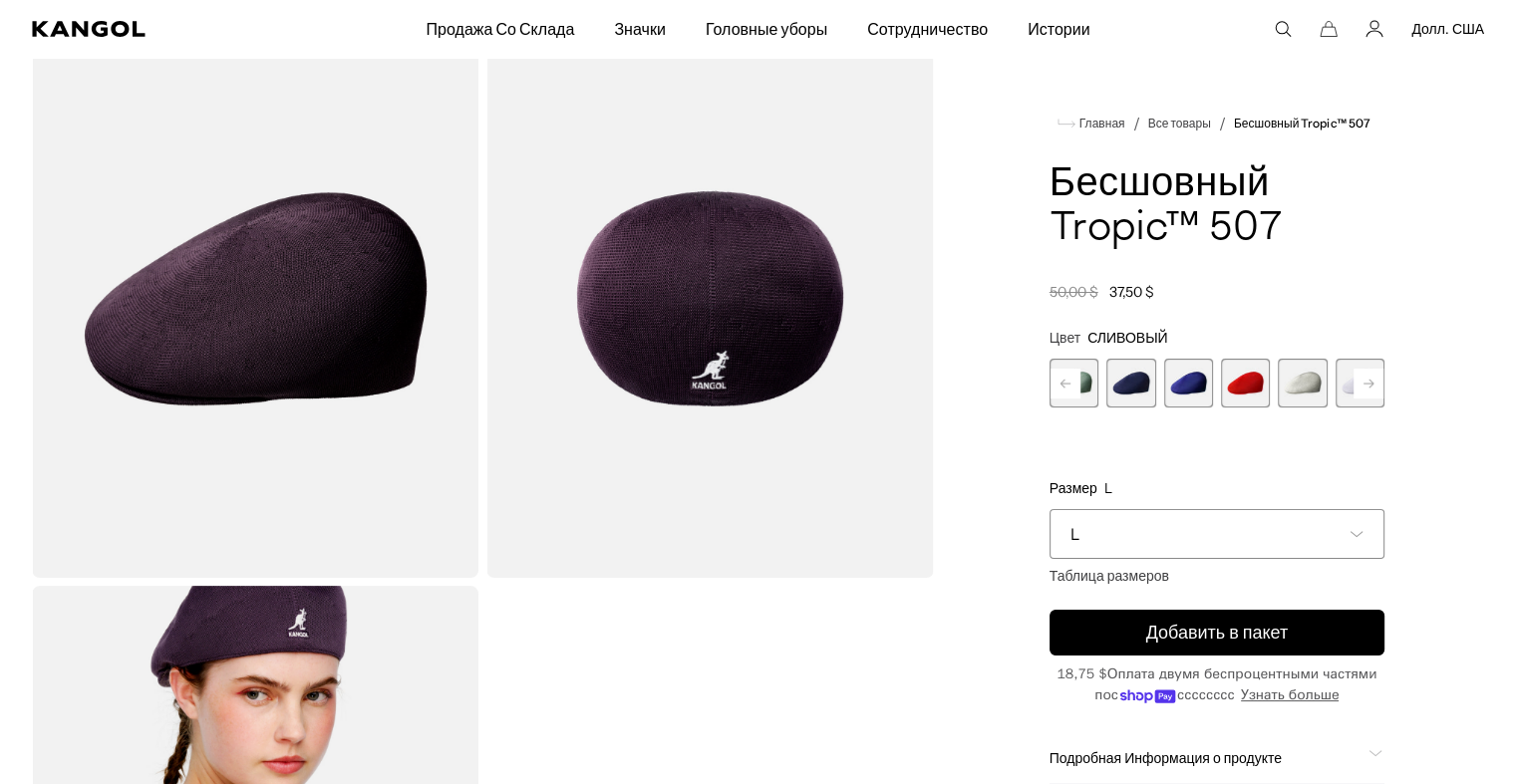 click 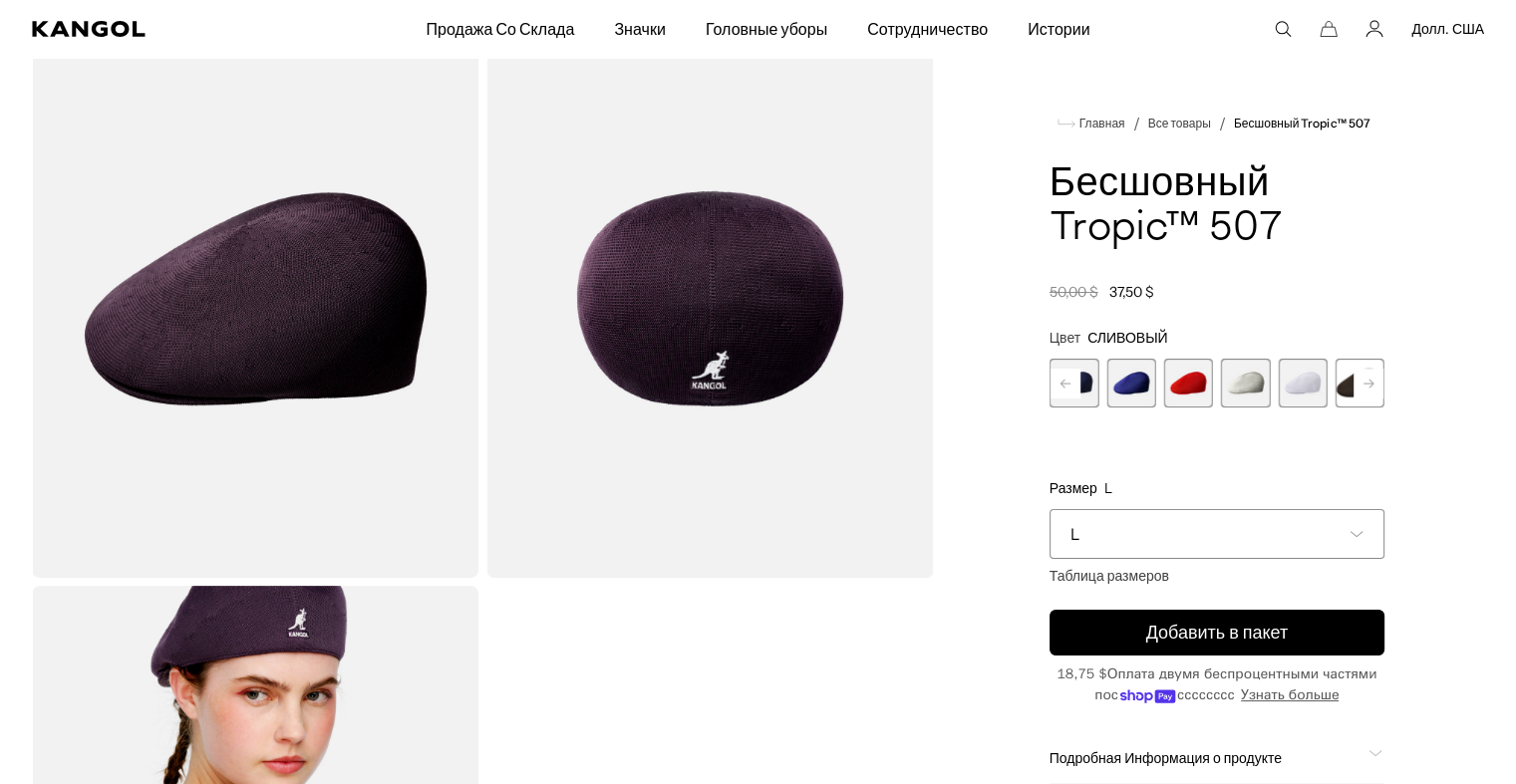 click 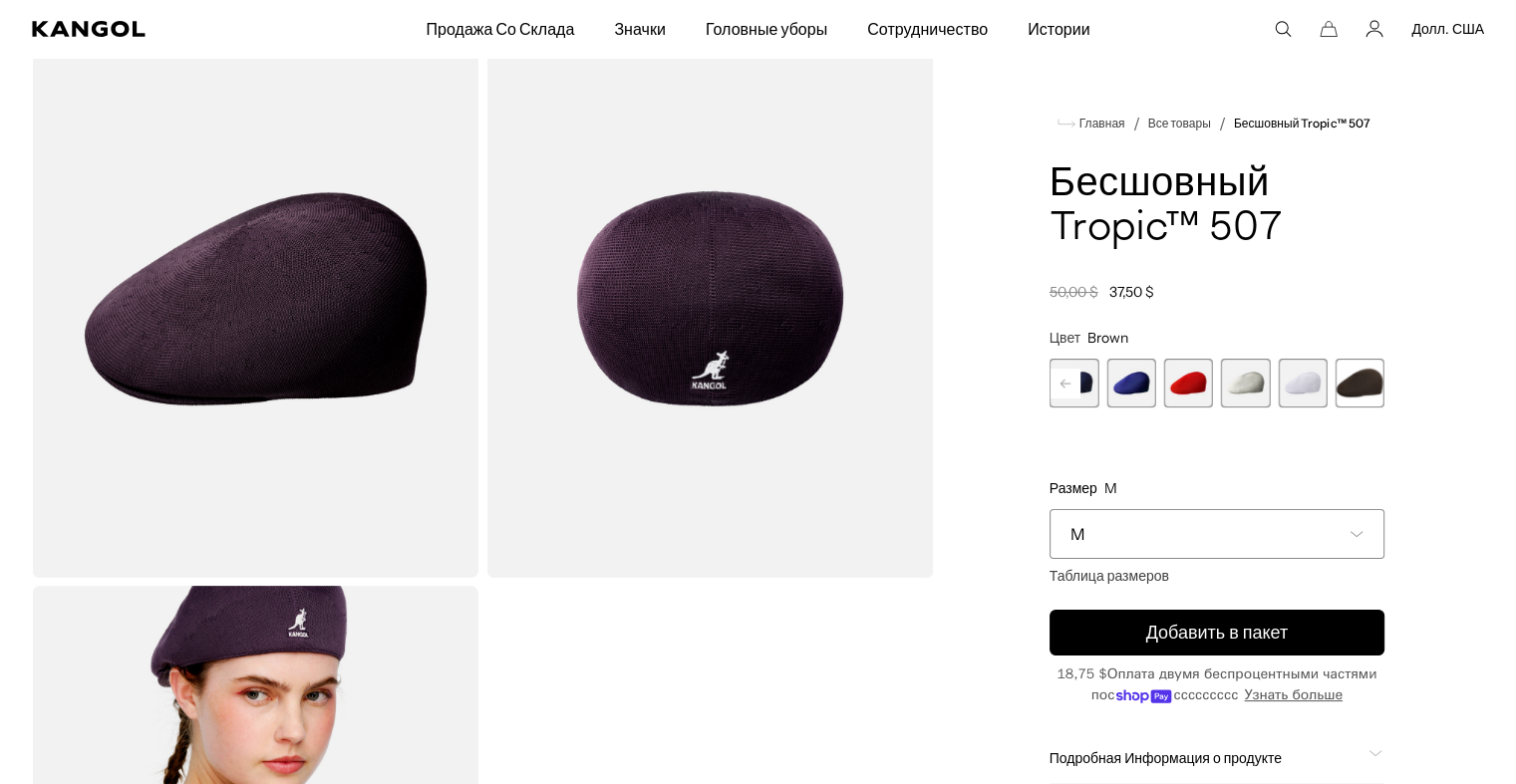click at bounding box center (1360, 383) 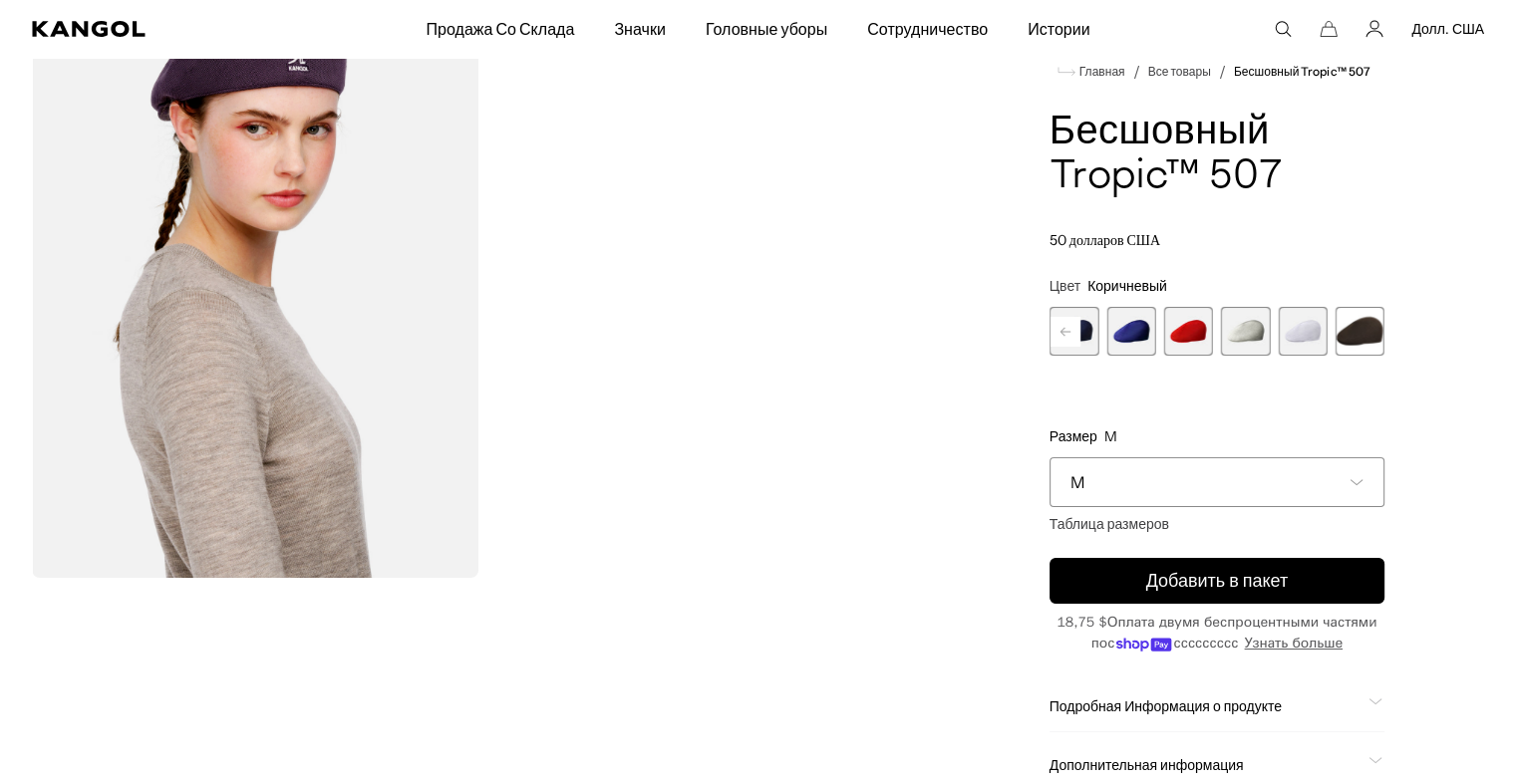 click on "M" at bounding box center (1217, 482) 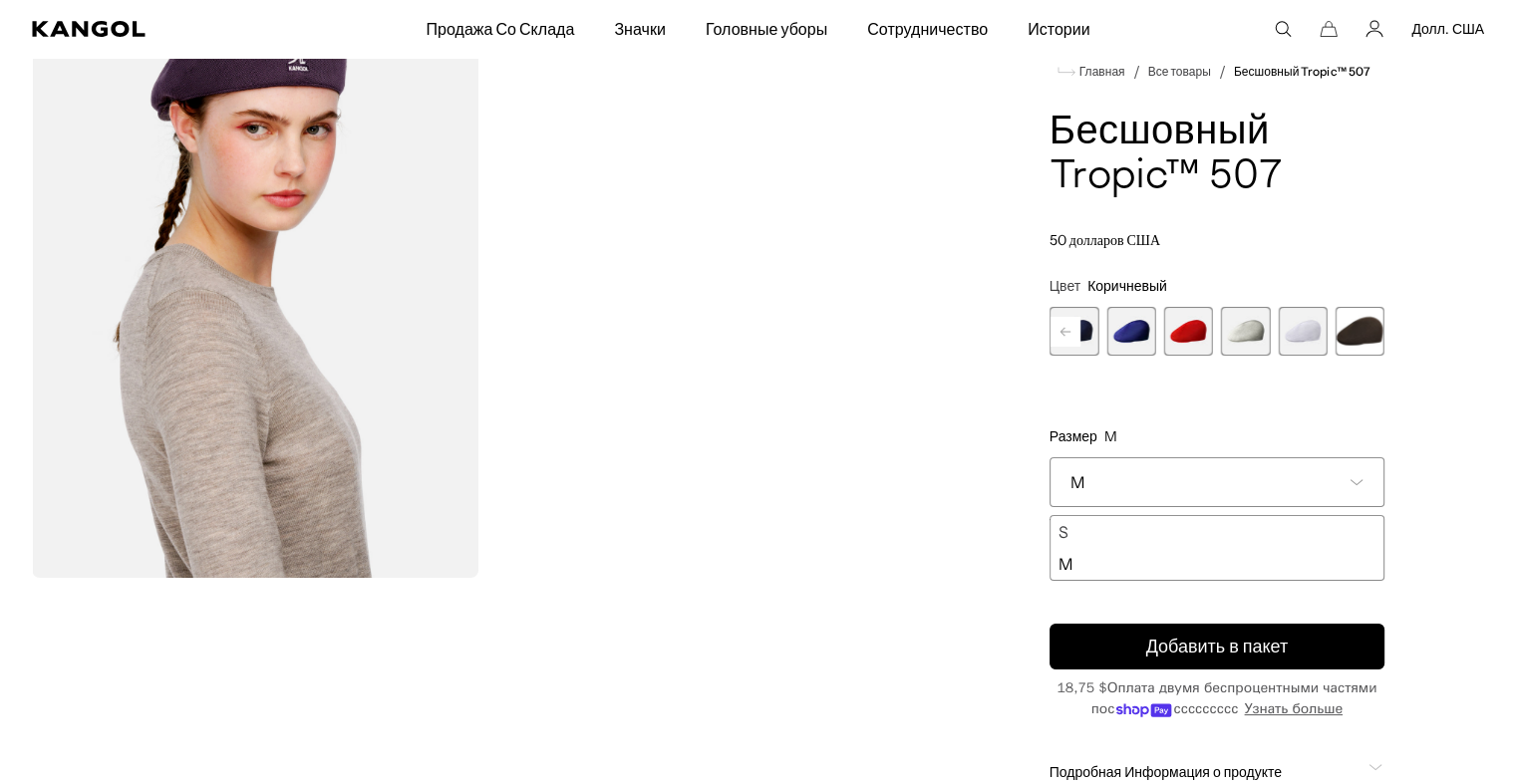 click on "M" at bounding box center [1217, 482] 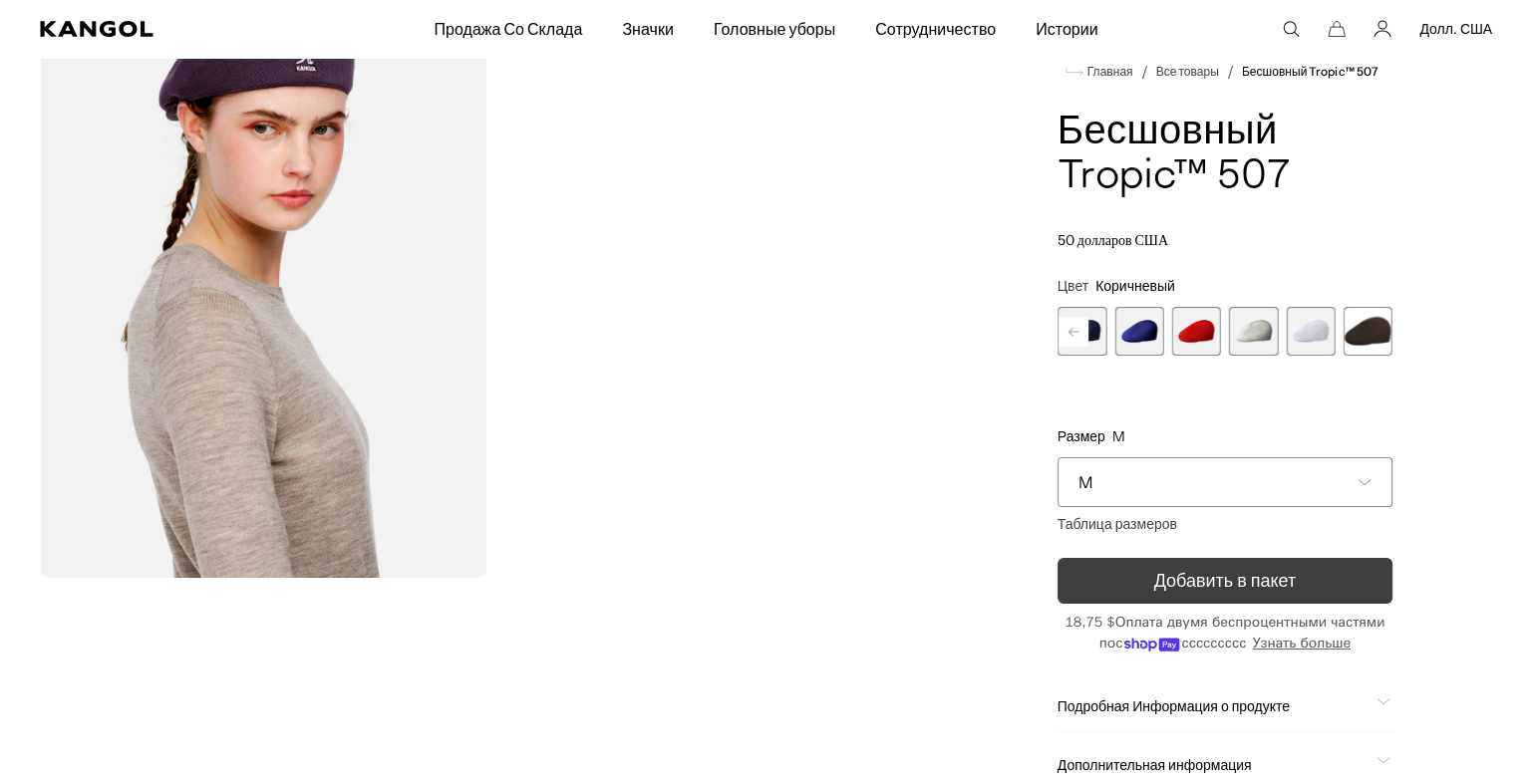 scroll, scrollTop: 0, scrollLeft: 411, axis: horizontal 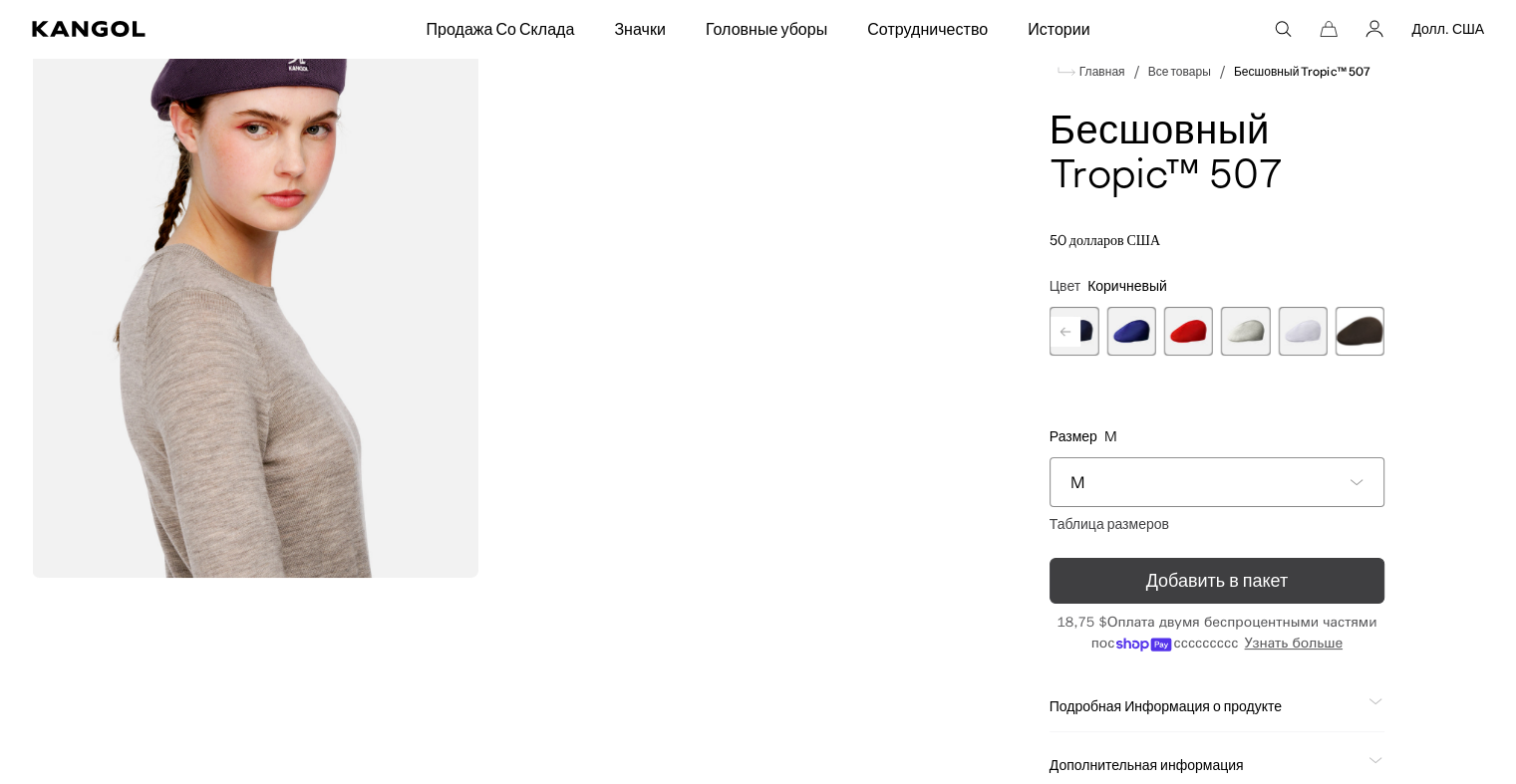 click on "Добавить в пакет" at bounding box center (1217, 581) 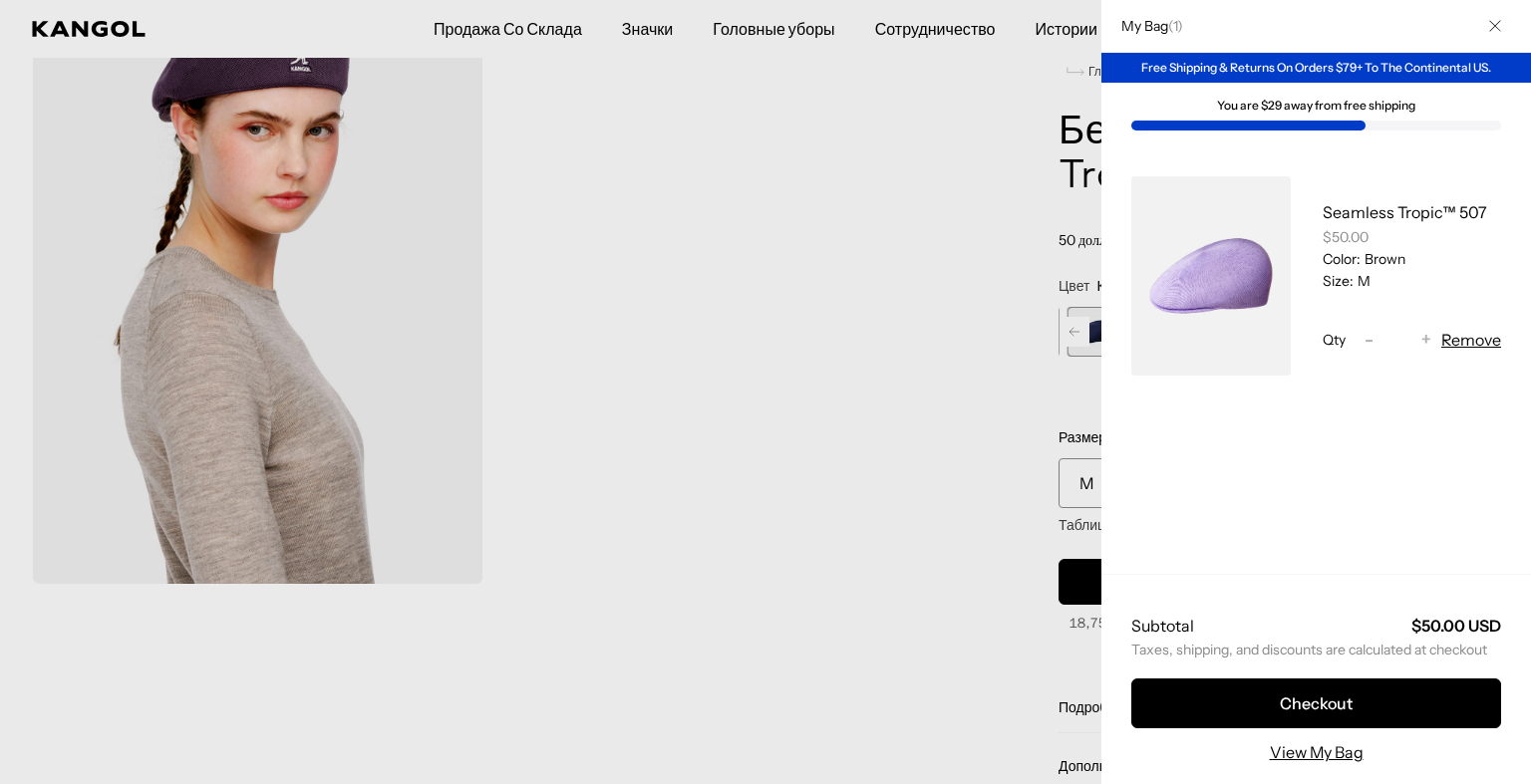scroll, scrollTop: 0, scrollLeft: 0, axis: both 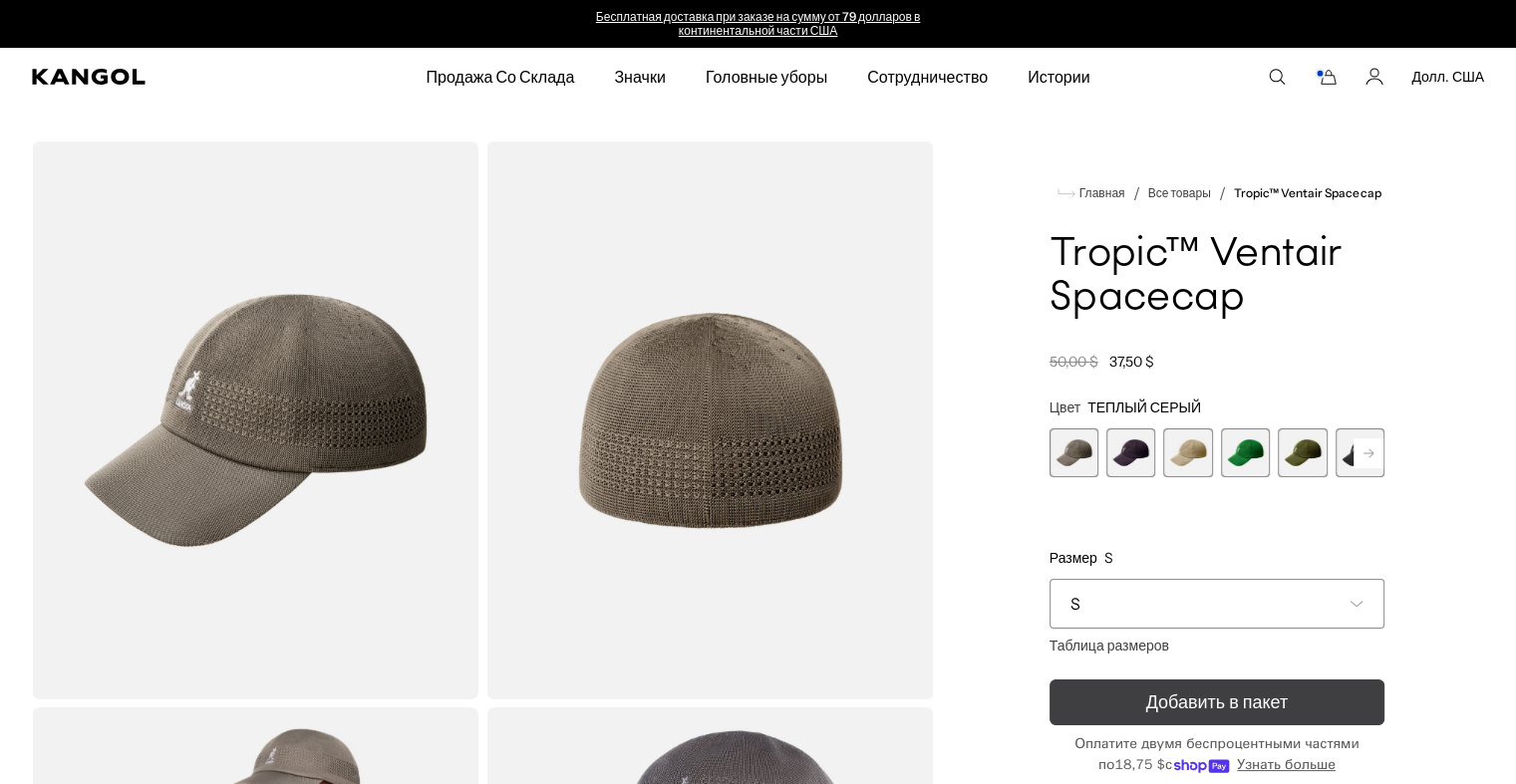 click on "Добавить в пакет" at bounding box center [1217, 702] 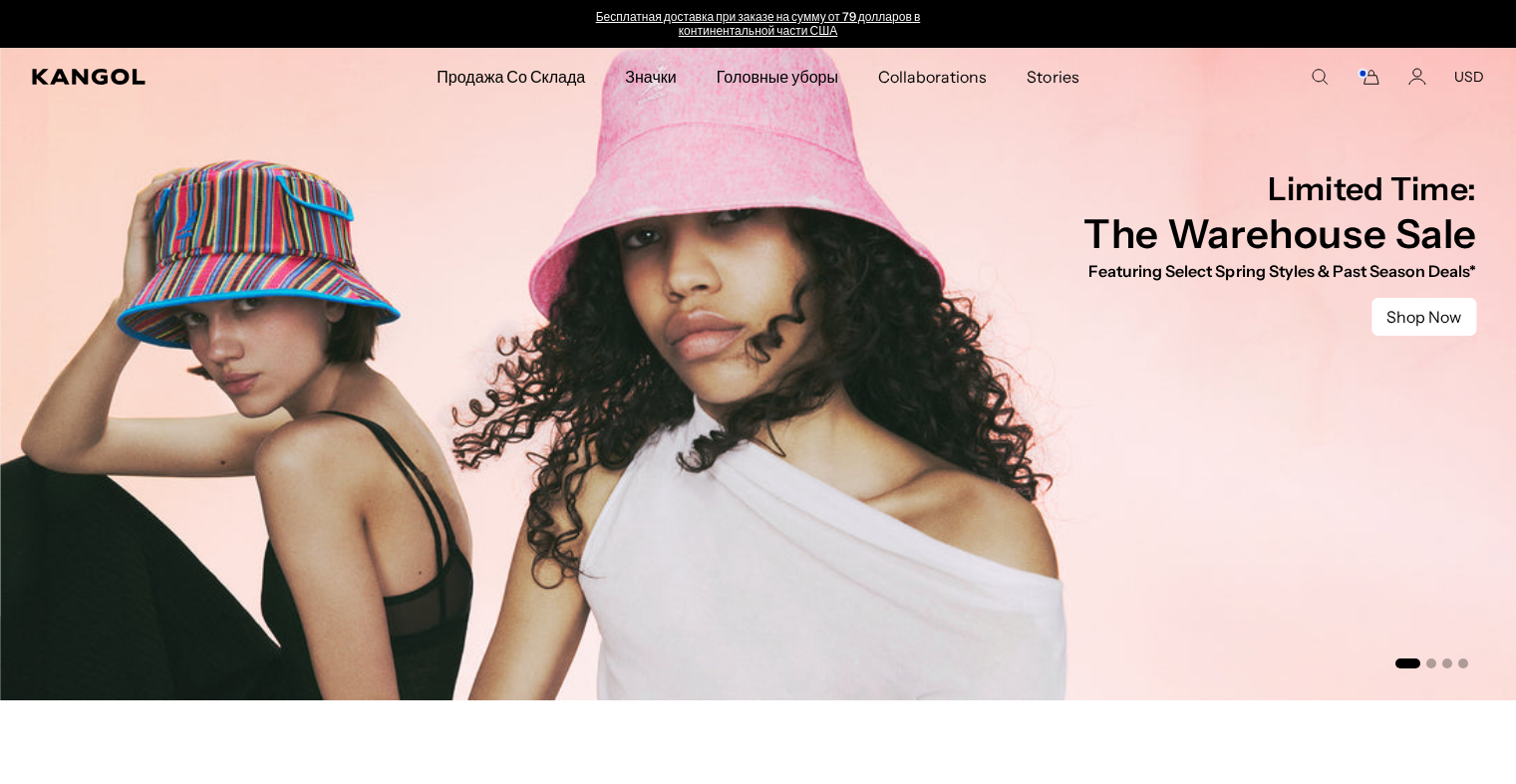 scroll, scrollTop: 0, scrollLeft: 0, axis: both 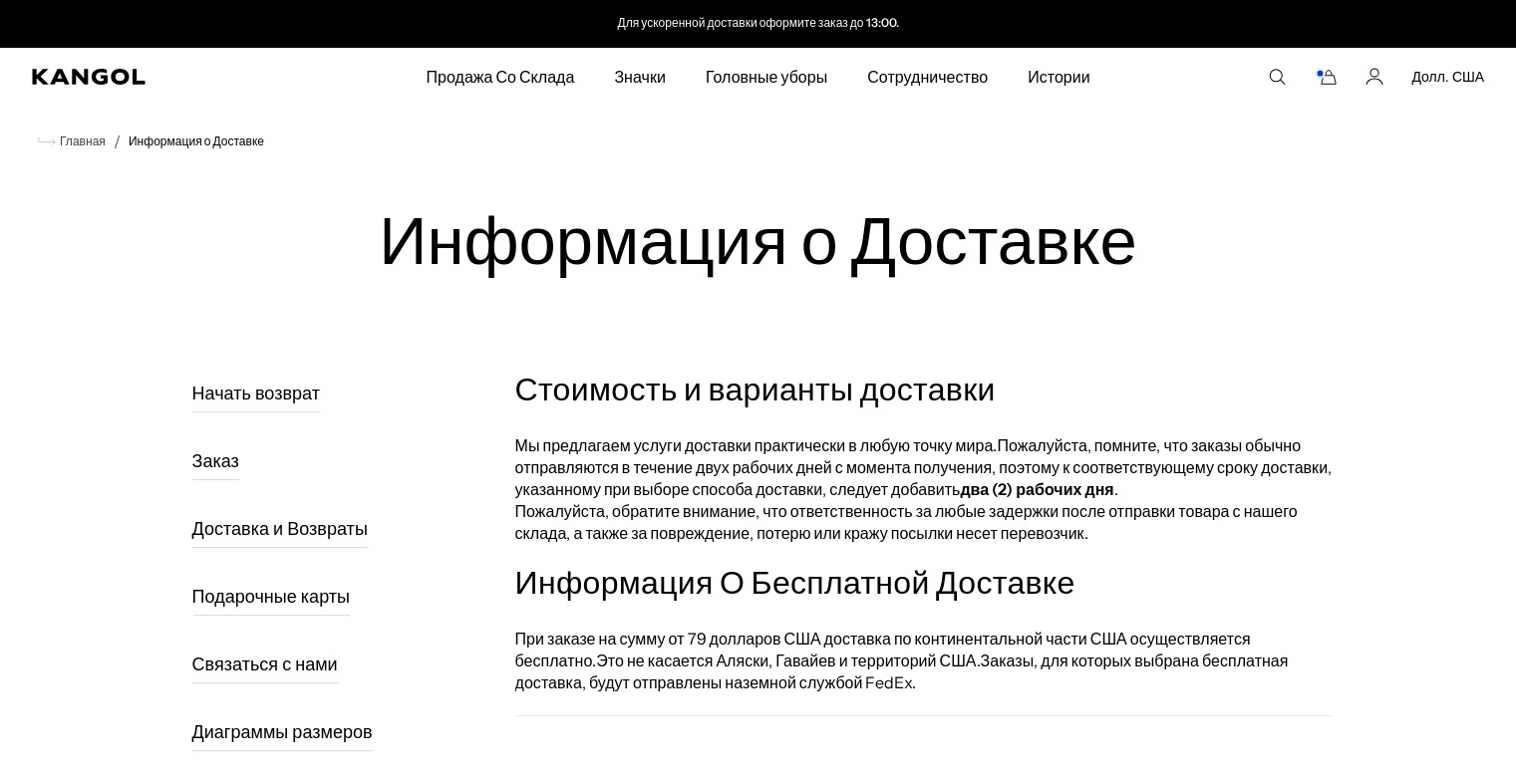 click 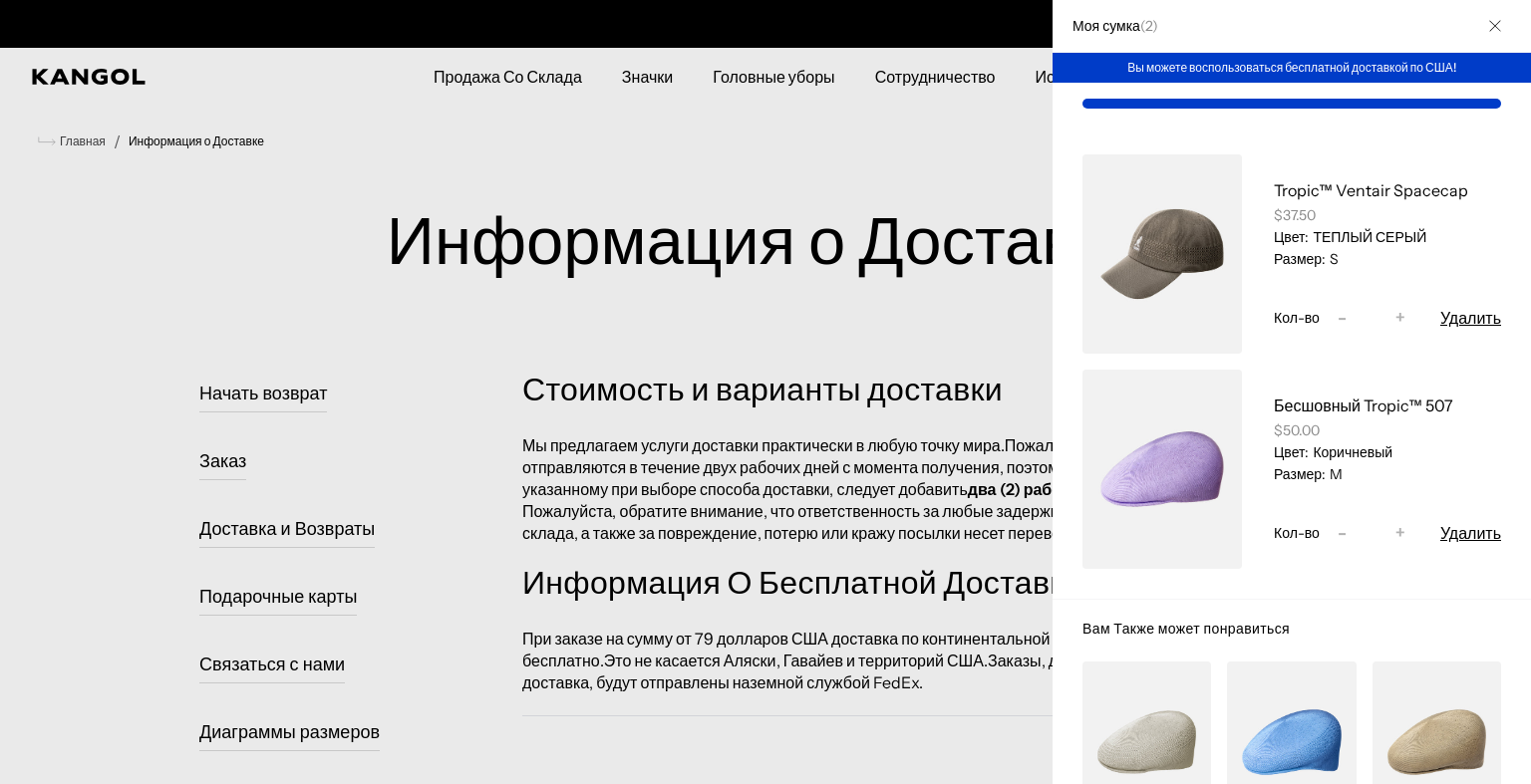 scroll, scrollTop: 0, scrollLeft: 0, axis: both 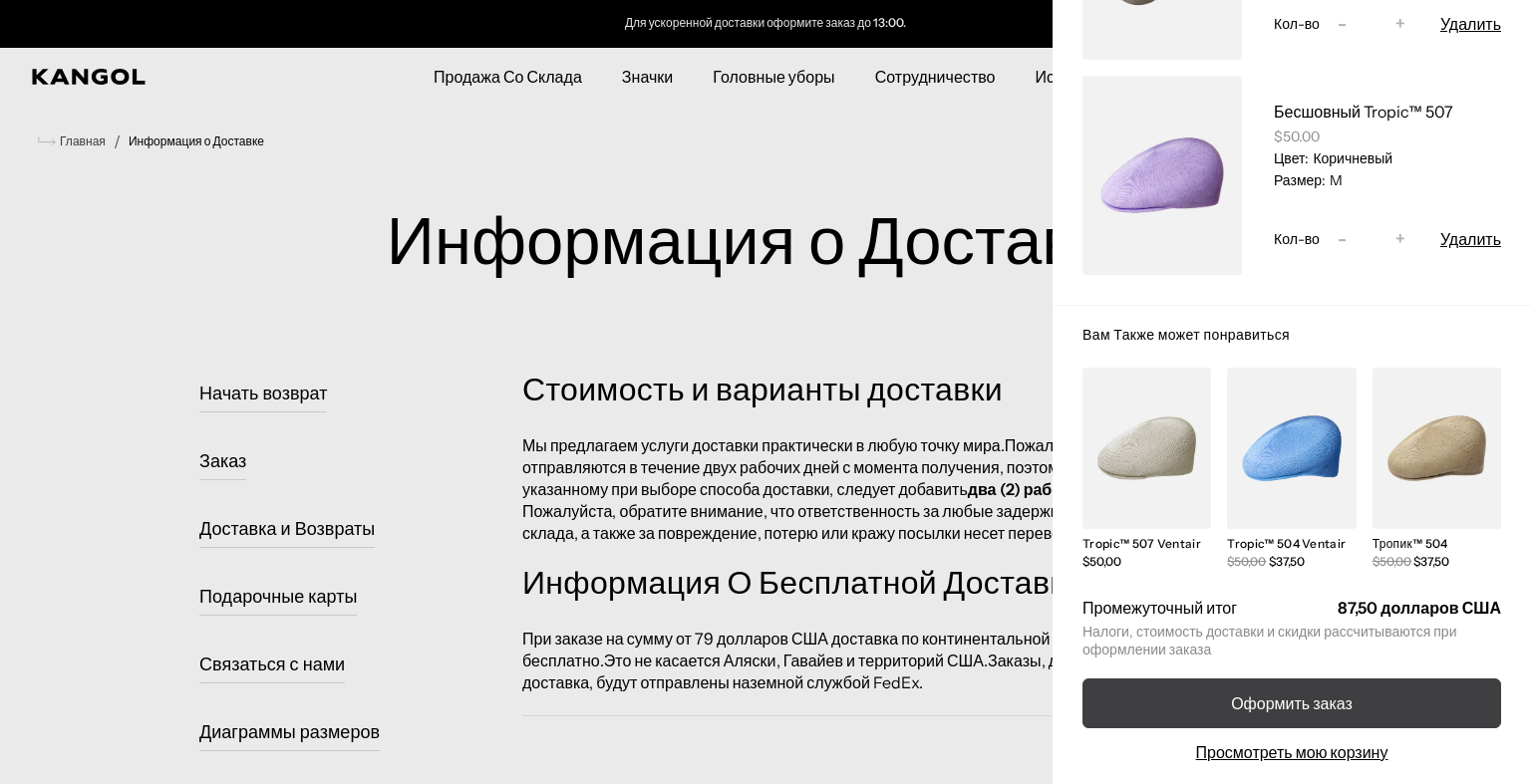 click on "Оформить заказ" at bounding box center (1292, 703) 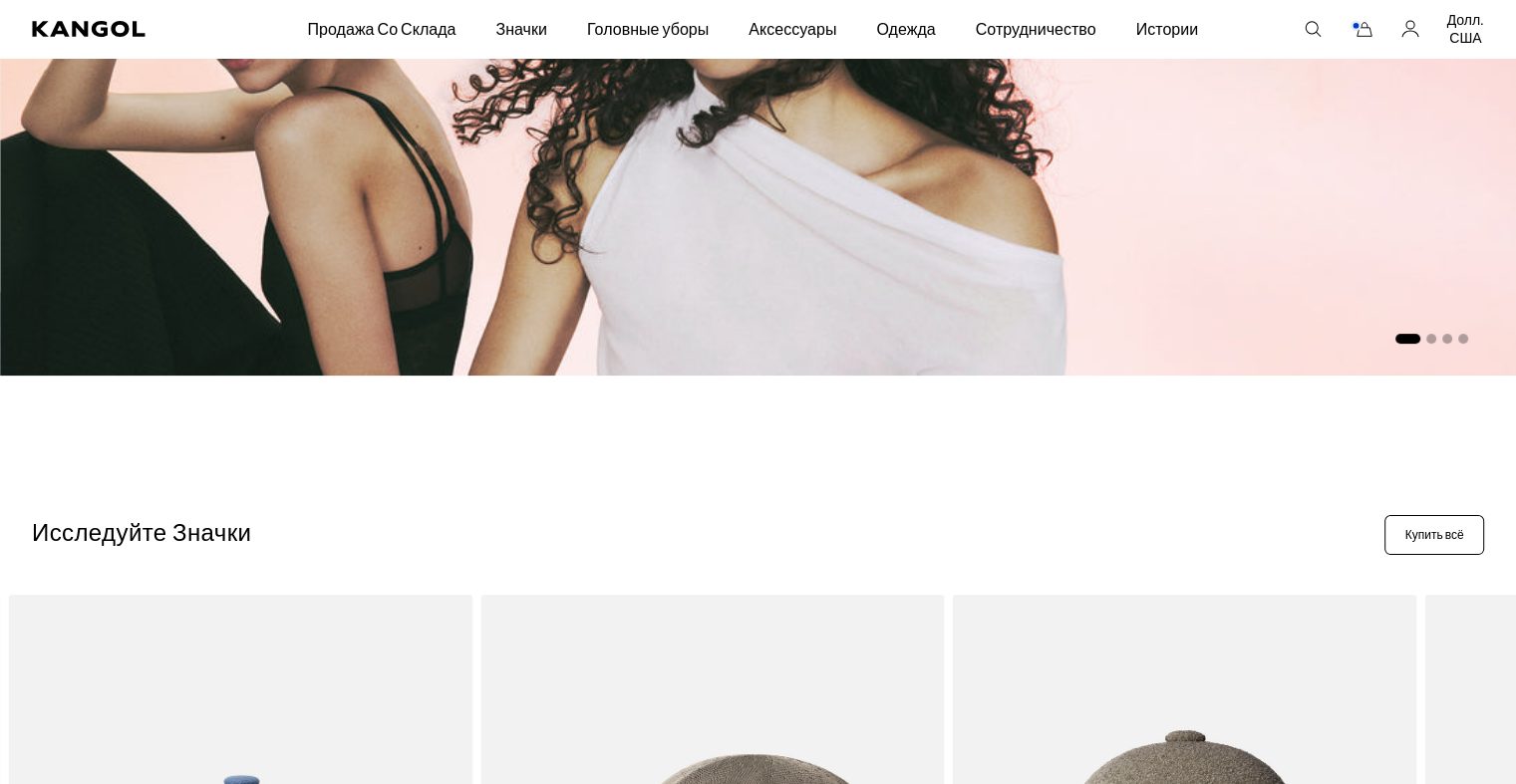 scroll, scrollTop: 323, scrollLeft: 0, axis: vertical 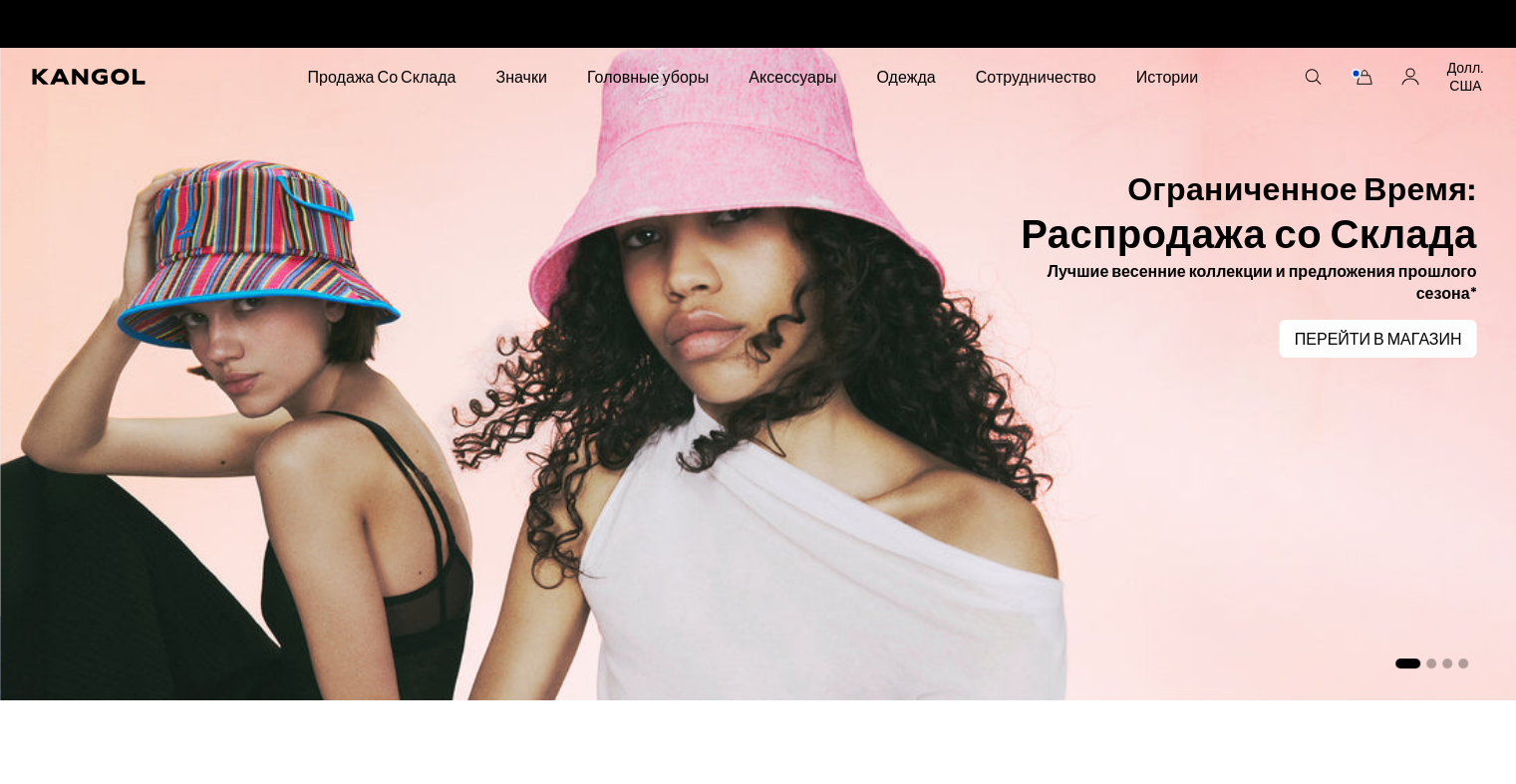 click 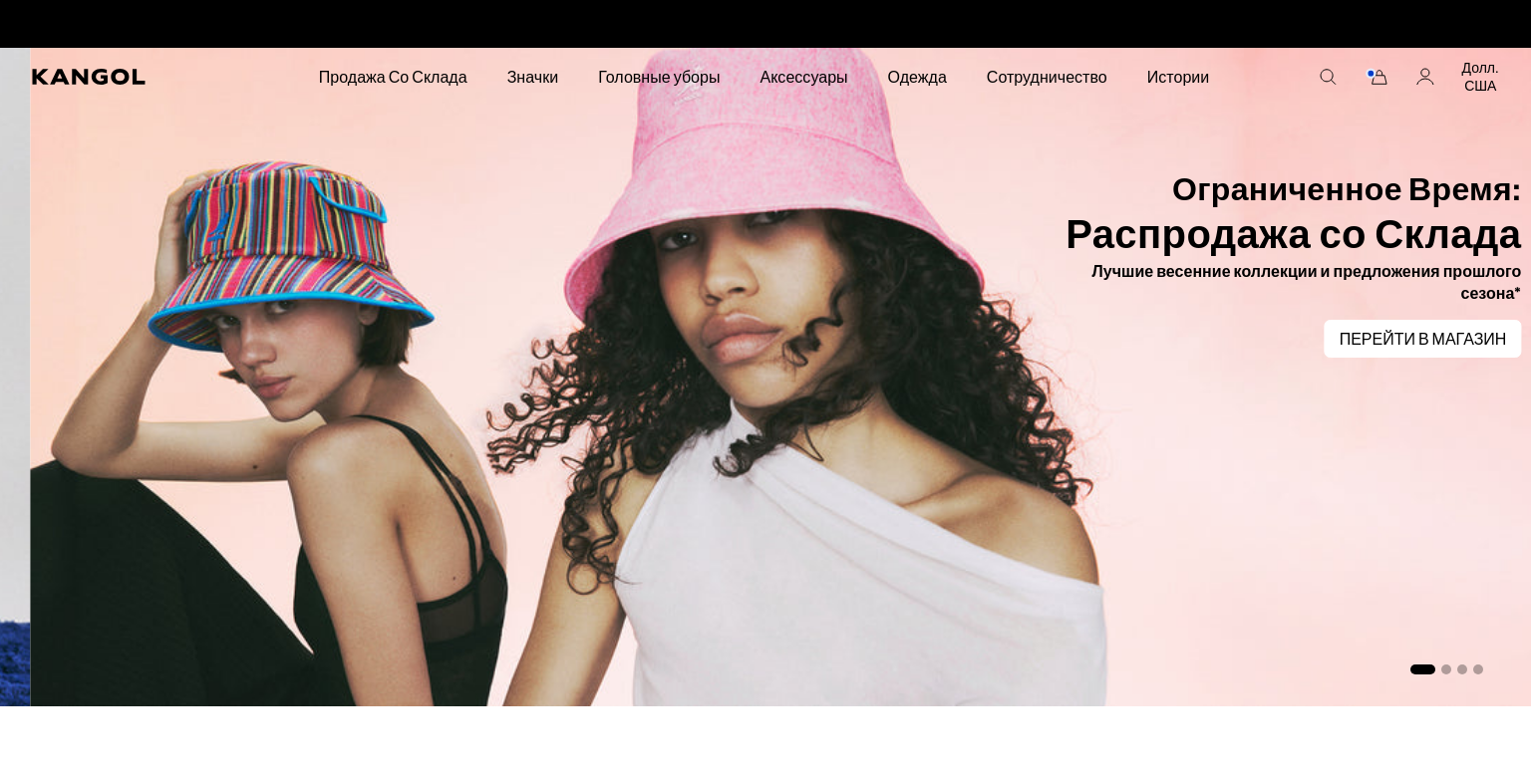 scroll, scrollTop: 0, scrollLeft: 411, axis: horizontal 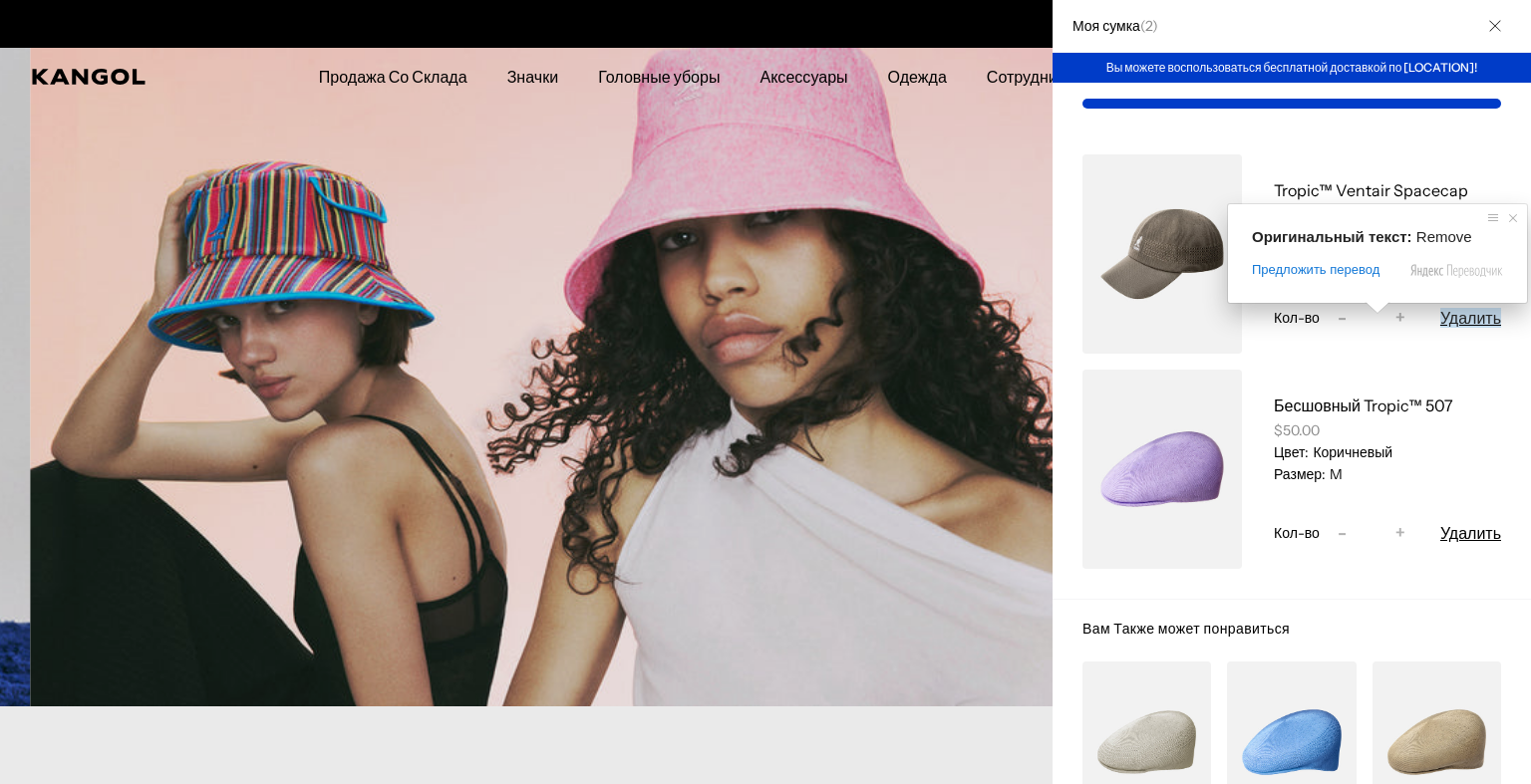 click on "Удалить" at bounding box center [1470, 318] 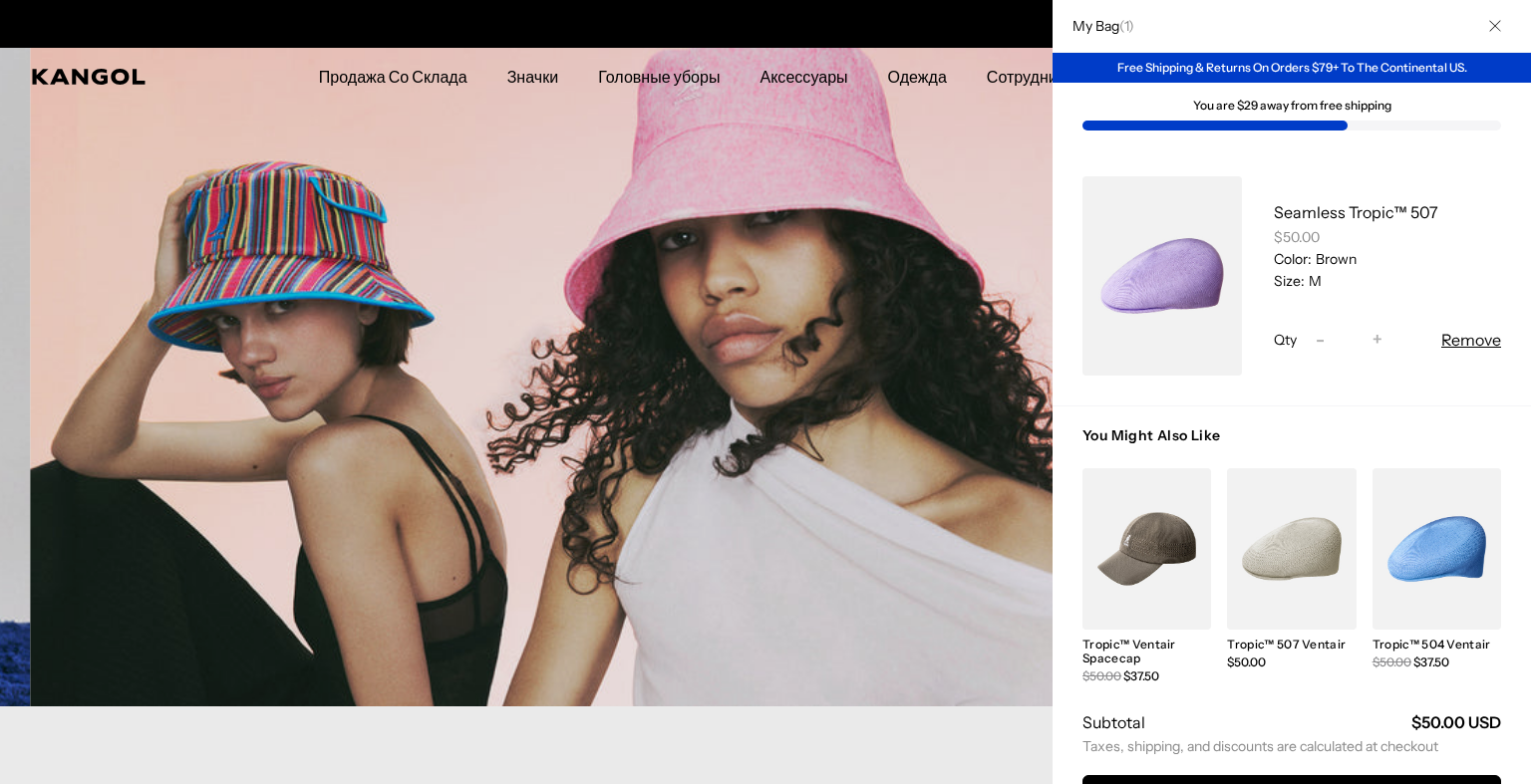 scroll, scrollTop: 104, scrollLeft: 0, axis: vertical 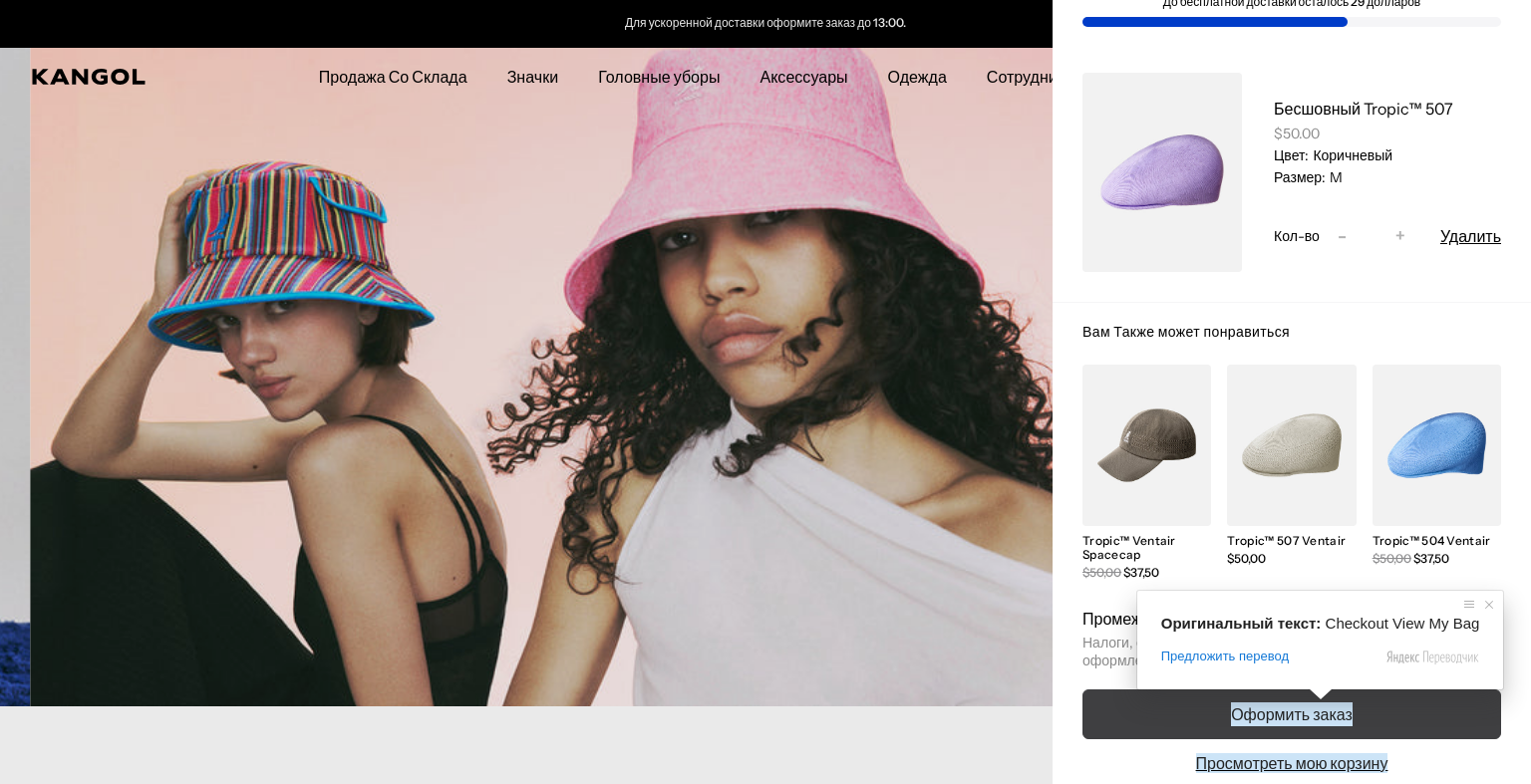 click on "Бесплатная доставка и возврат при заказе на сумму от 79 долларов в континентальной части [LOCATION].
До бесплатной доставки осталось 29 долларов
Бесшовный Tropic™ 507
$50.00
Цвет:
Коричневый
Размер:
M
Кол-во
- * +" at bounding box center [766, 2606] 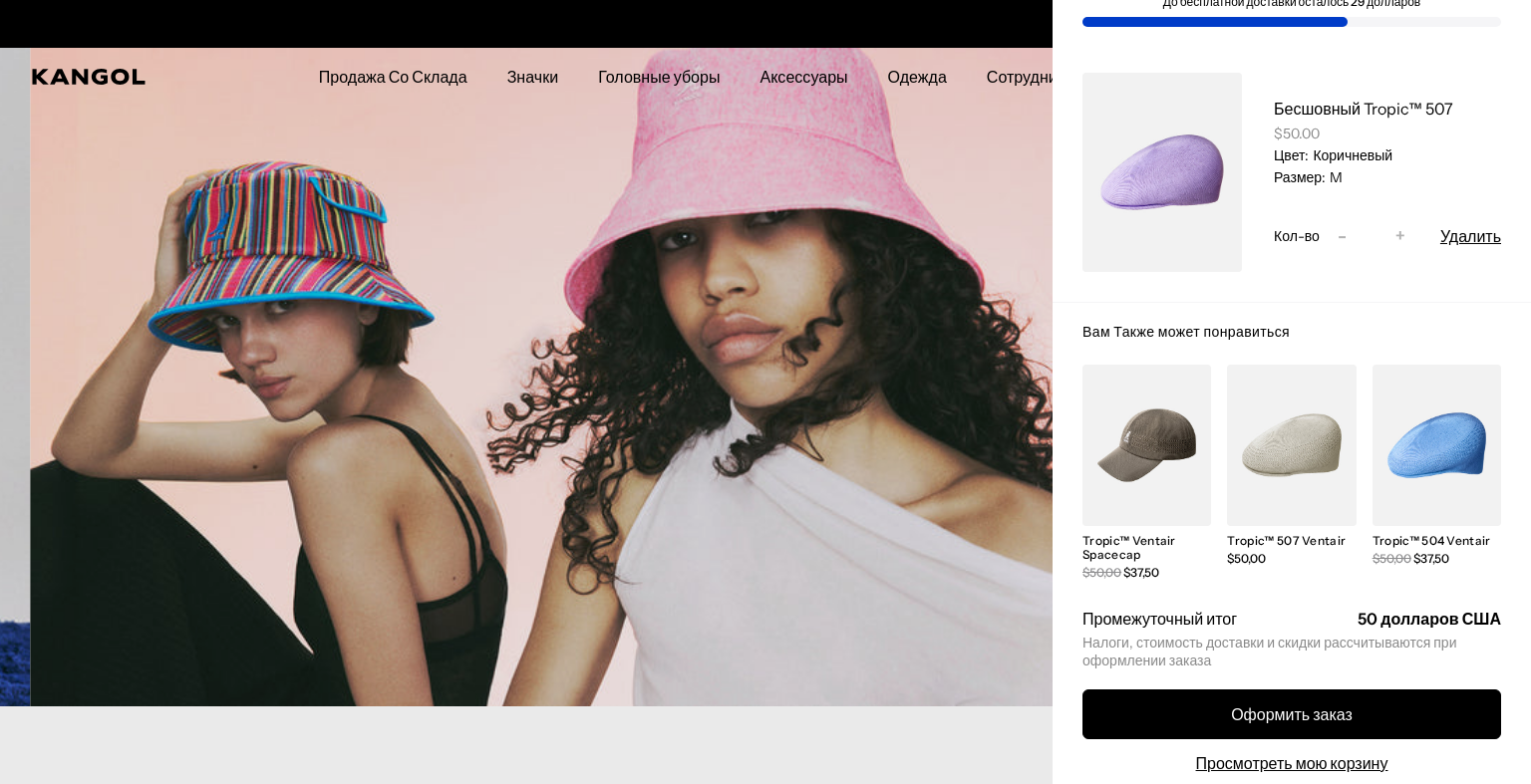 scroll, scrollTop: 0, scrollLeft: 411, axis: horizontal 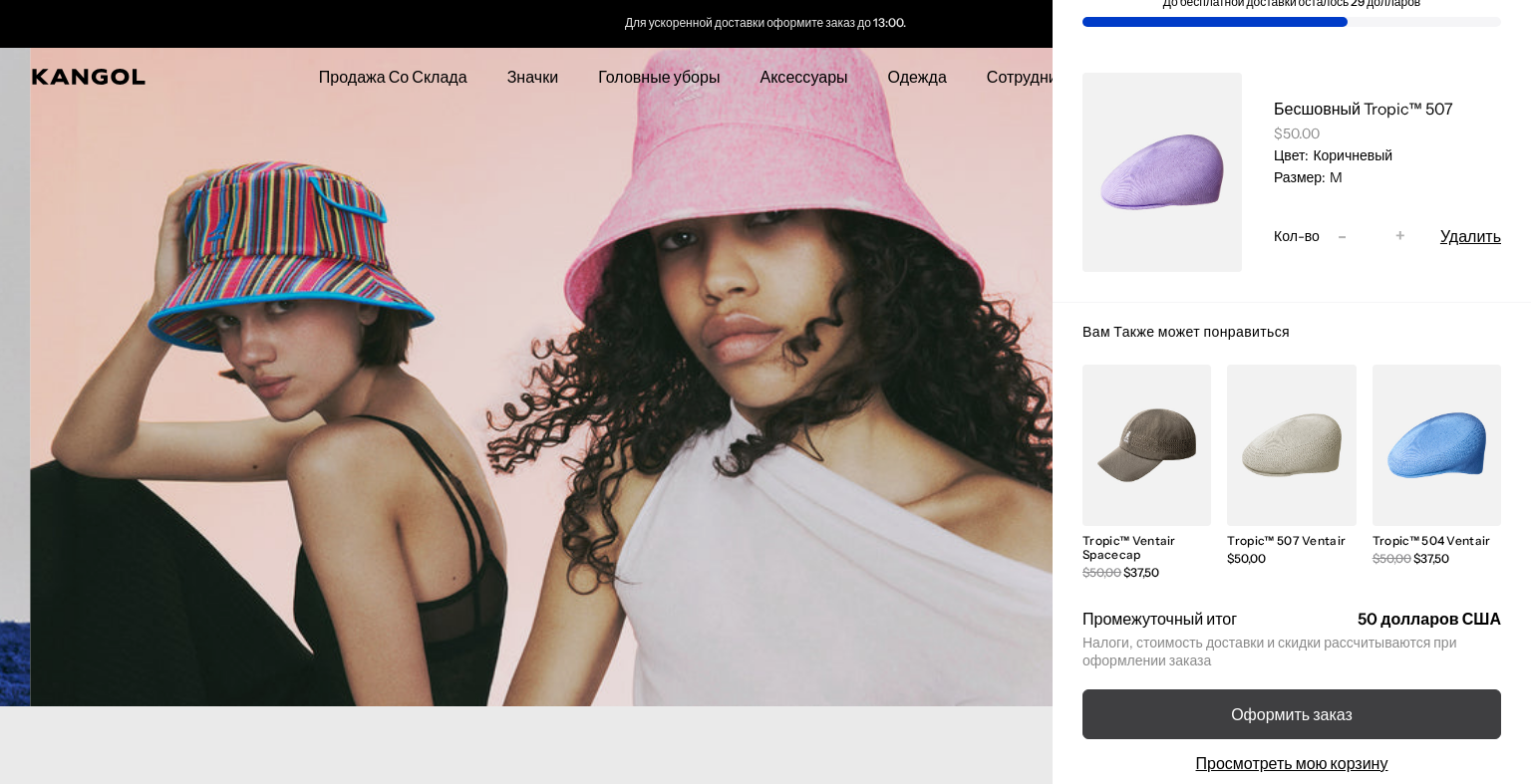 click on "Оформить заказ" at bounding box center [1292, 714] 